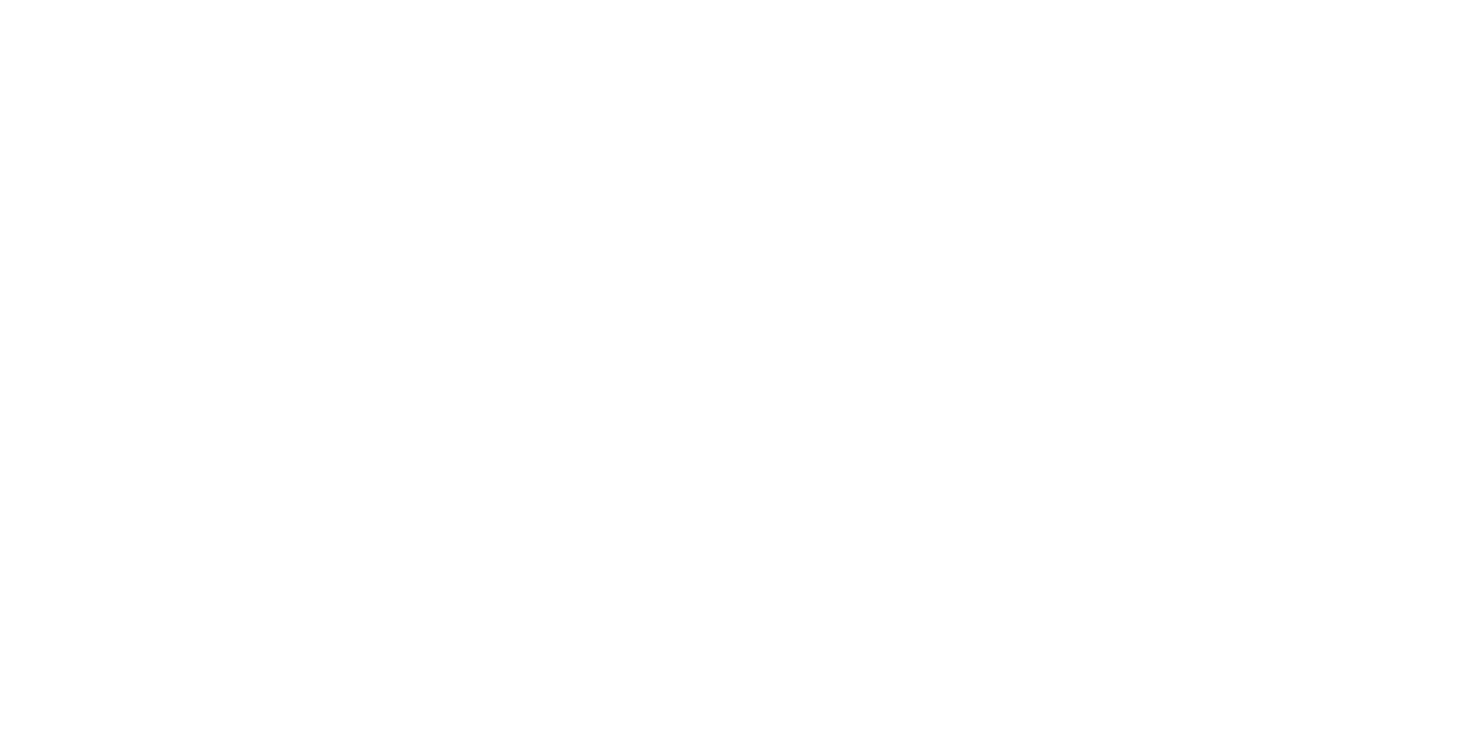 scroll, scrollTop: 0, scrollLeft: 0, axis: both 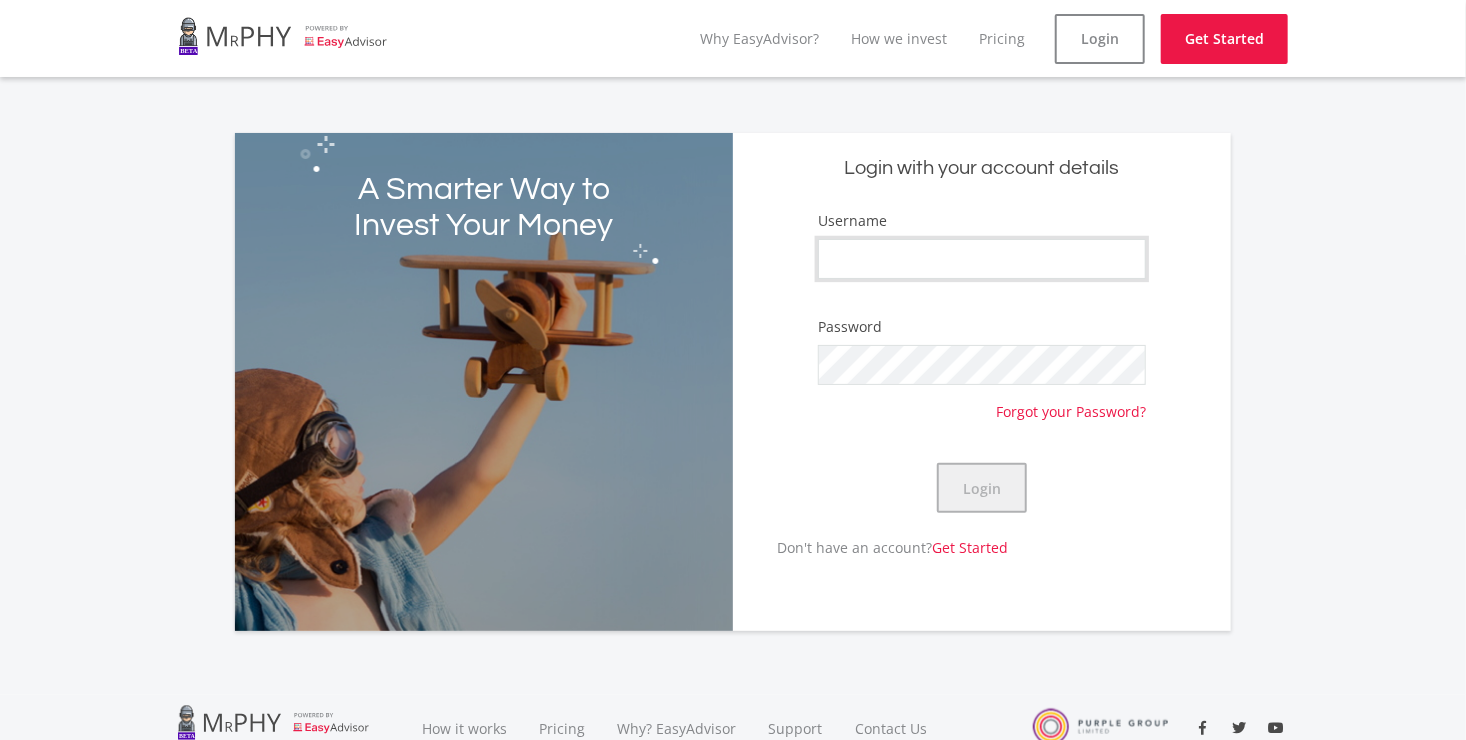 type on "[FIRST] [LAST]" 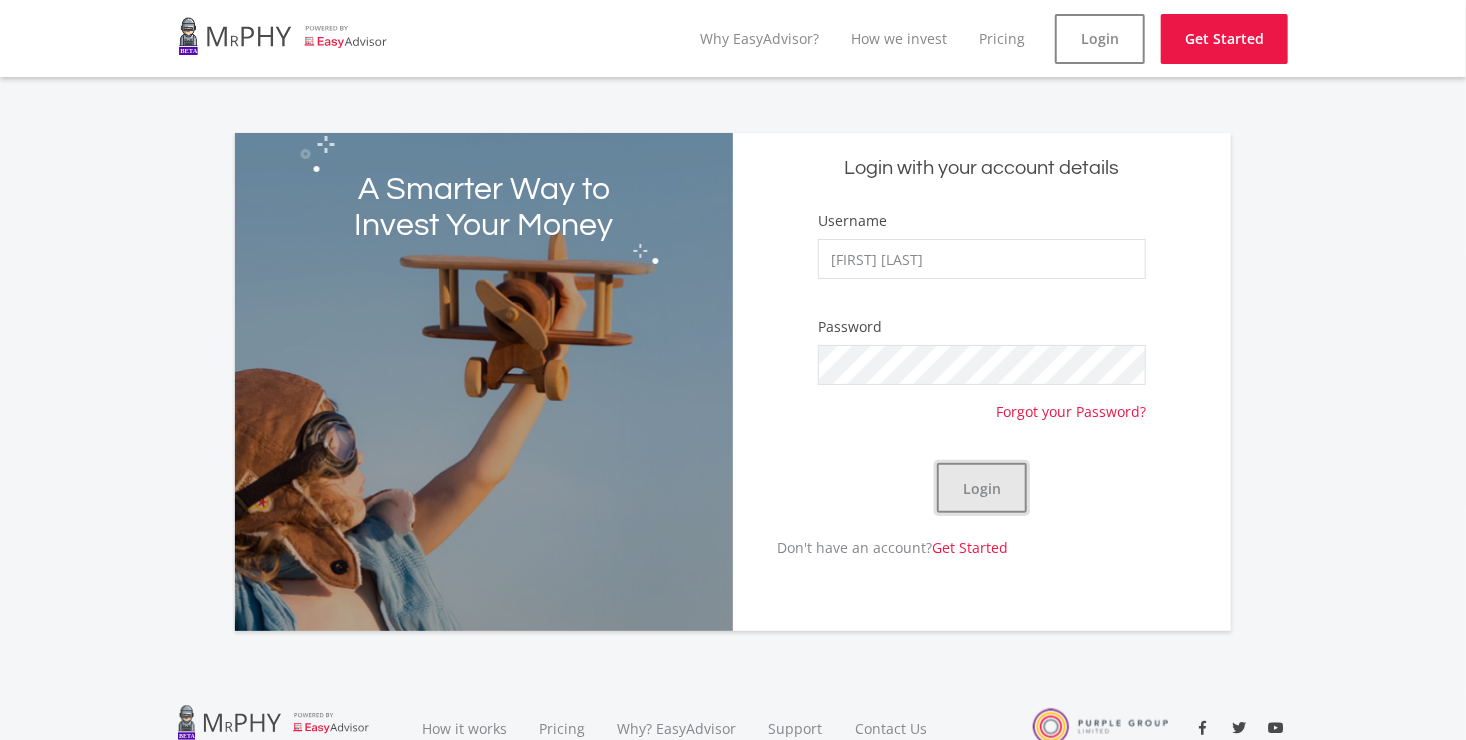click on "Login" at bounding box center (982, 488) 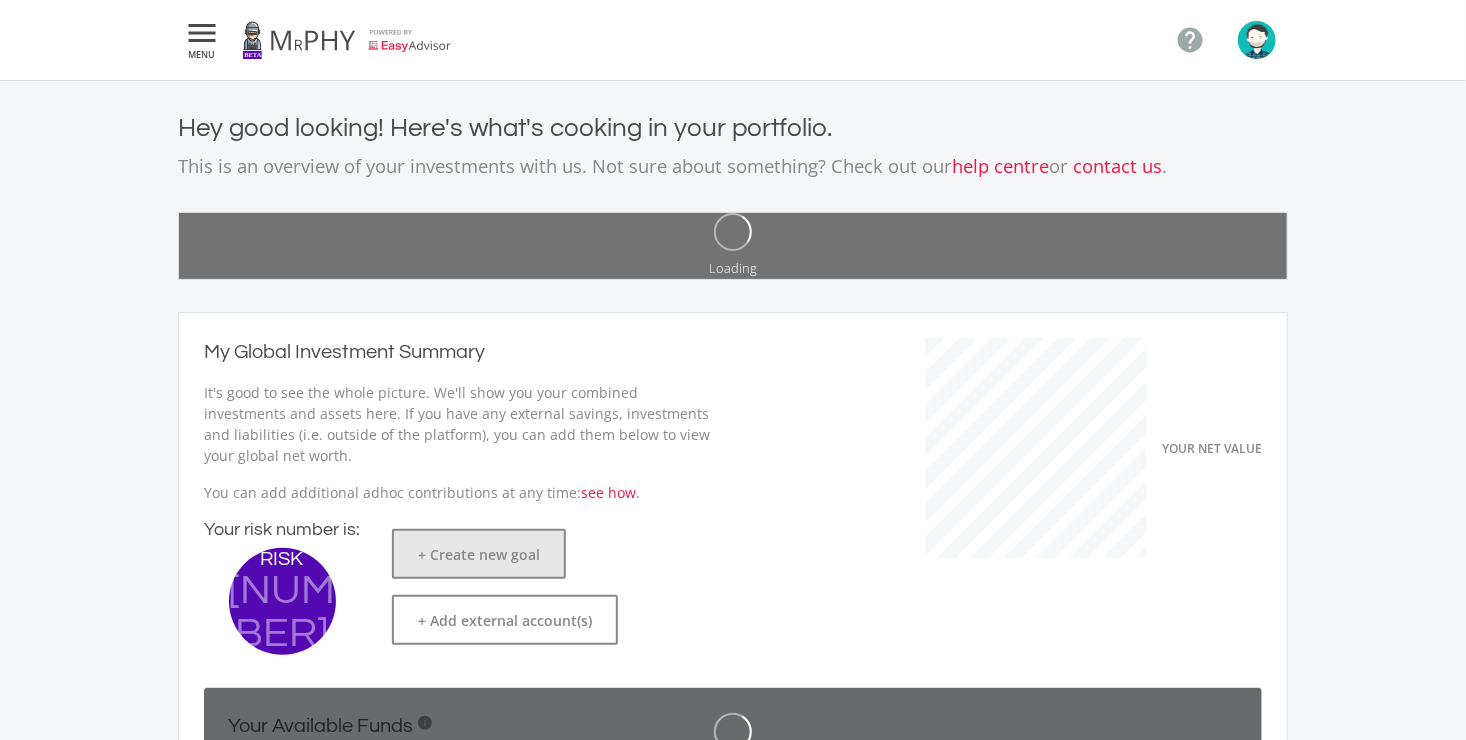 scroll, scrollTop: 999682, scrollLeft: 999450, axis: both 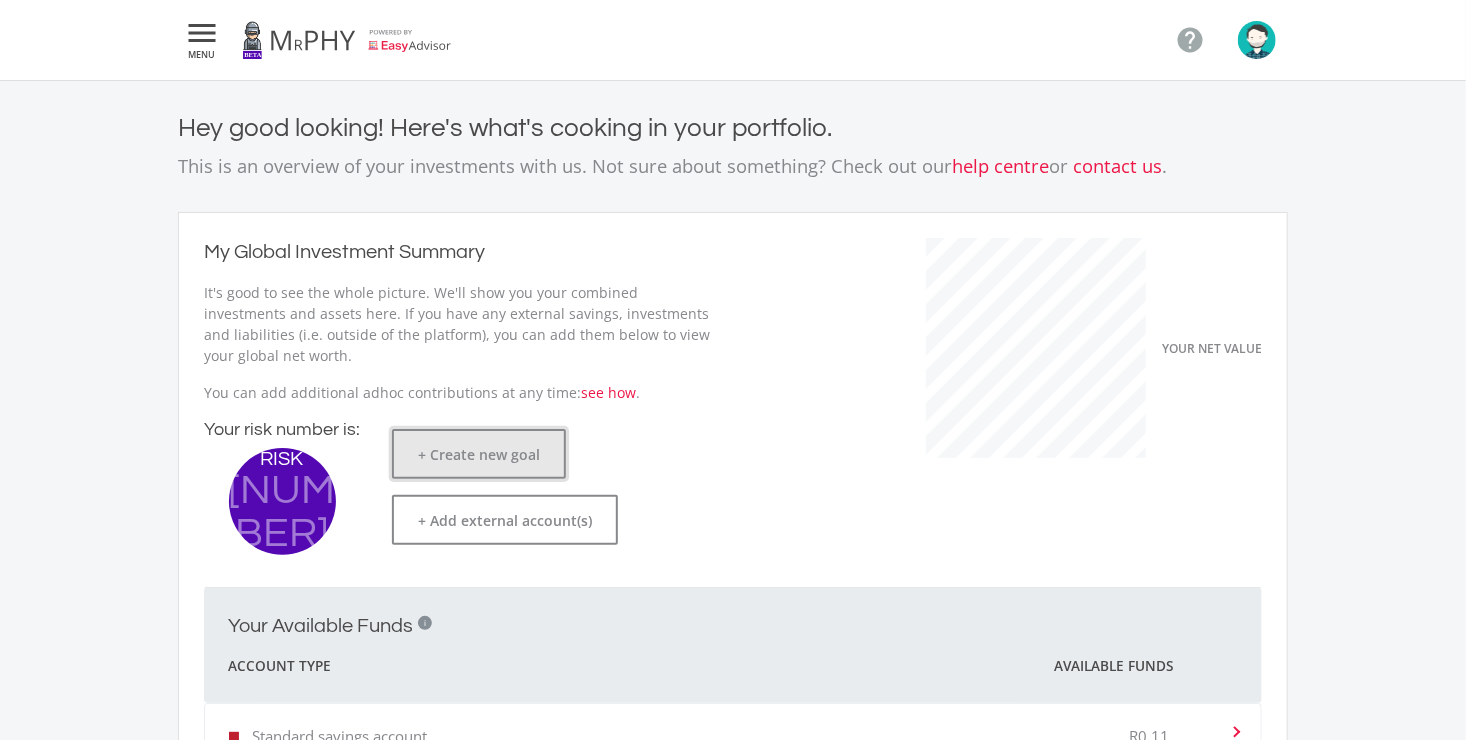 click on "+ Create new goal" at bounding box center [479, 454] 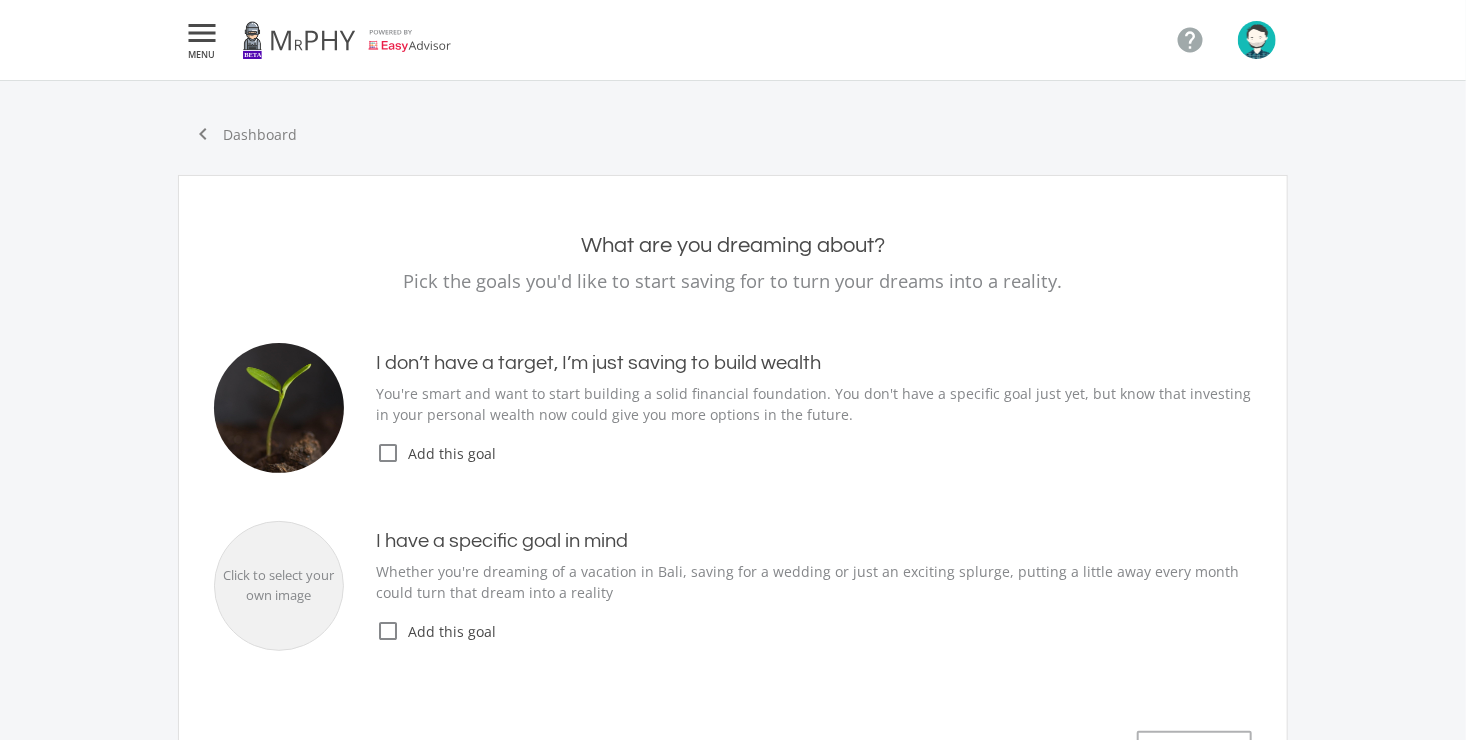 click on "check_box_outline_blank" at bounding box center [0, 0] 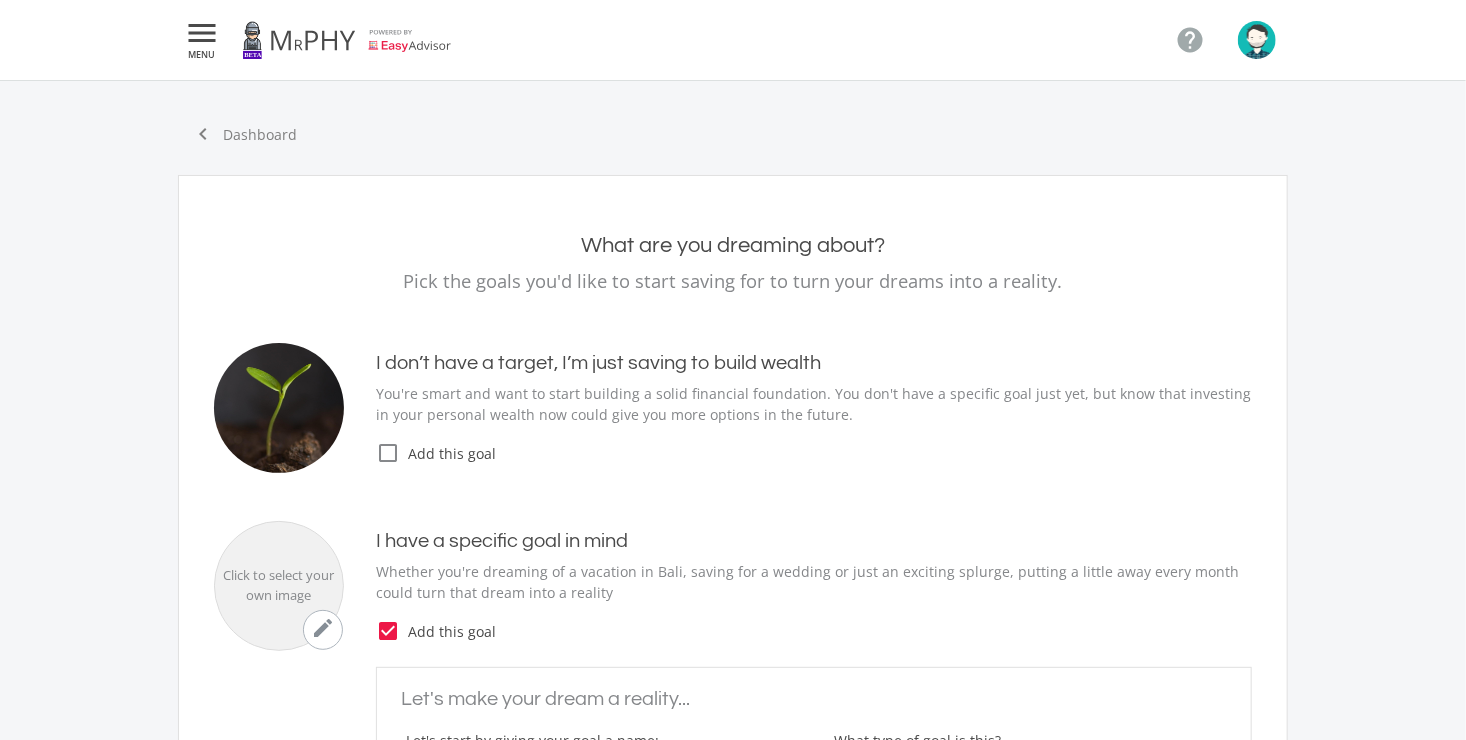 scroll, scrollTop: 152, scrollLeft: 0, axis: vertical 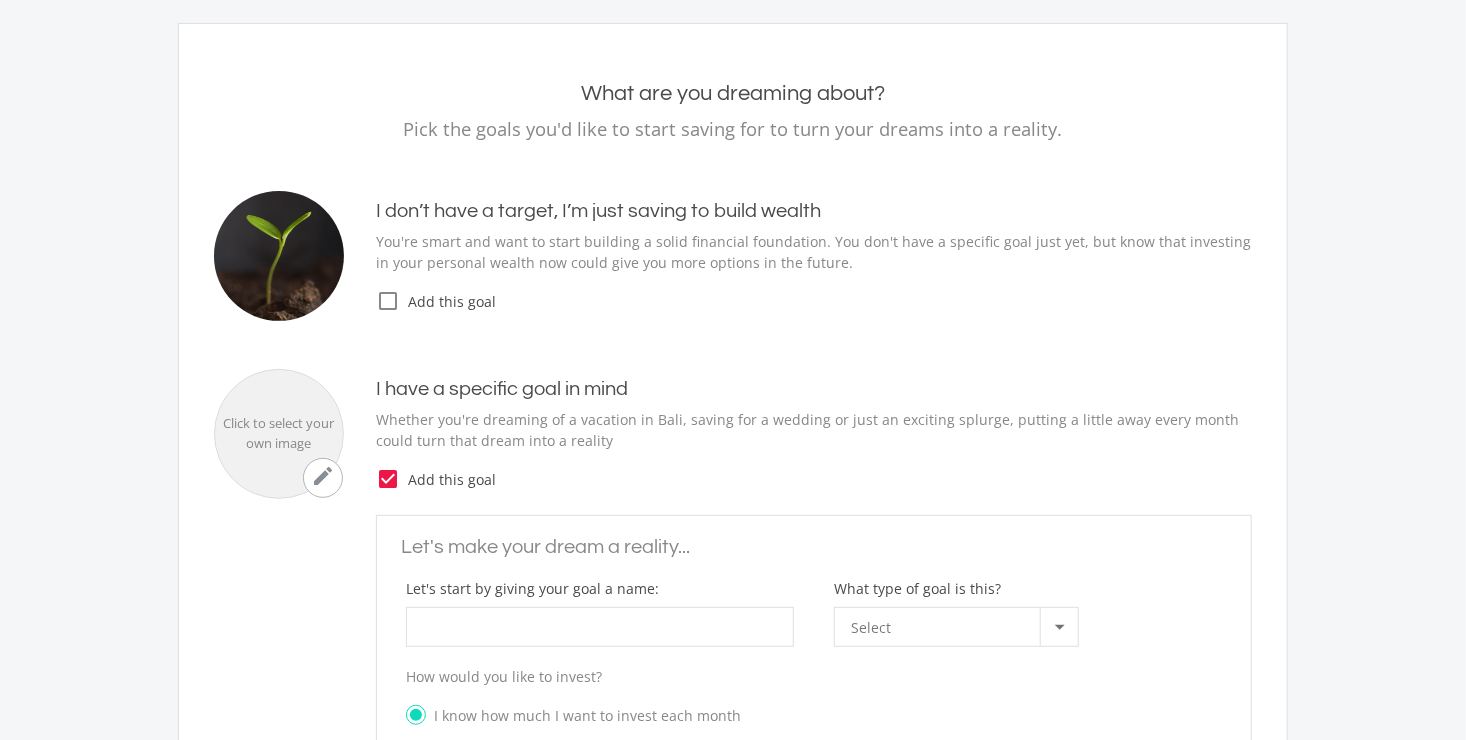 click on "Let's make your dream a reality..." at bounding box center [814, 547] 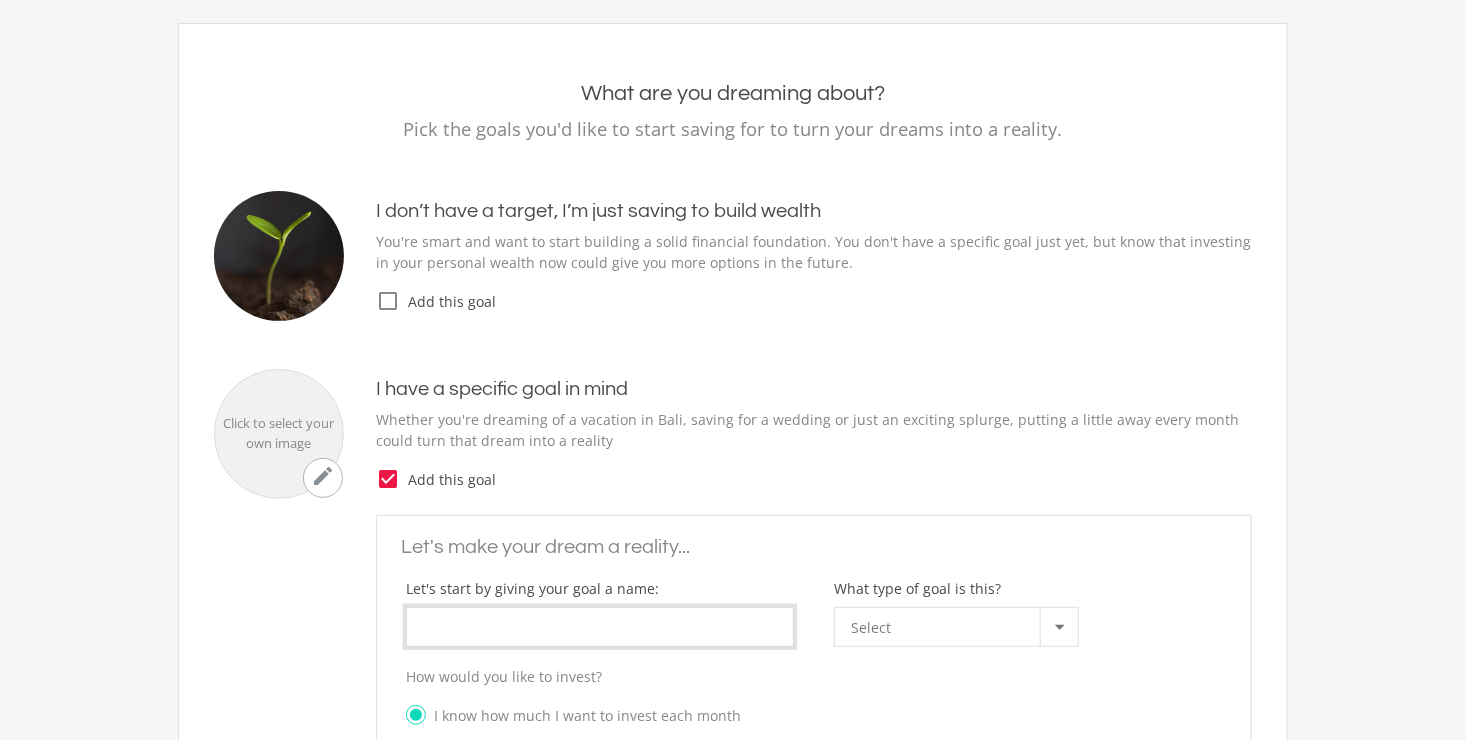 click on "What type of goal is this?" at bounding box center [600, 627] 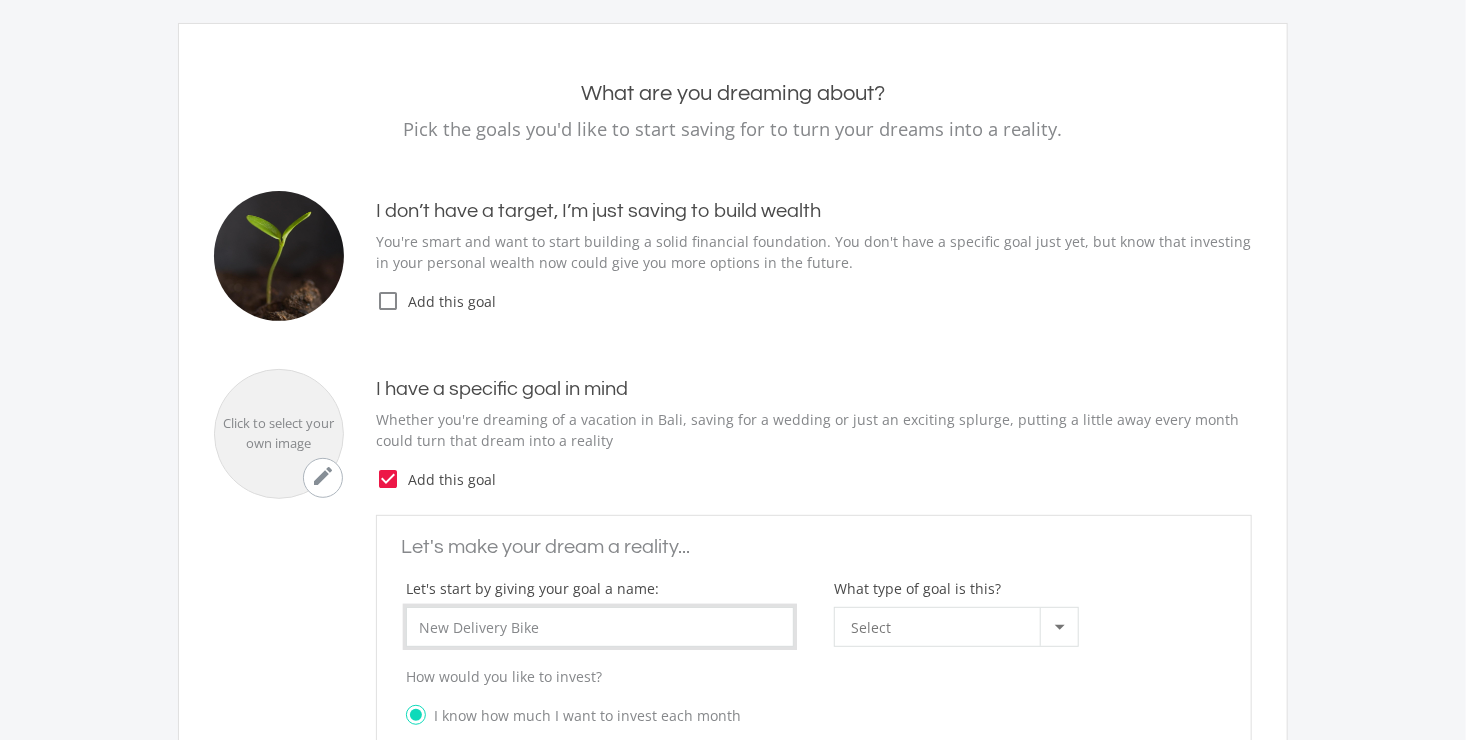 type on "New Delivery Bike" 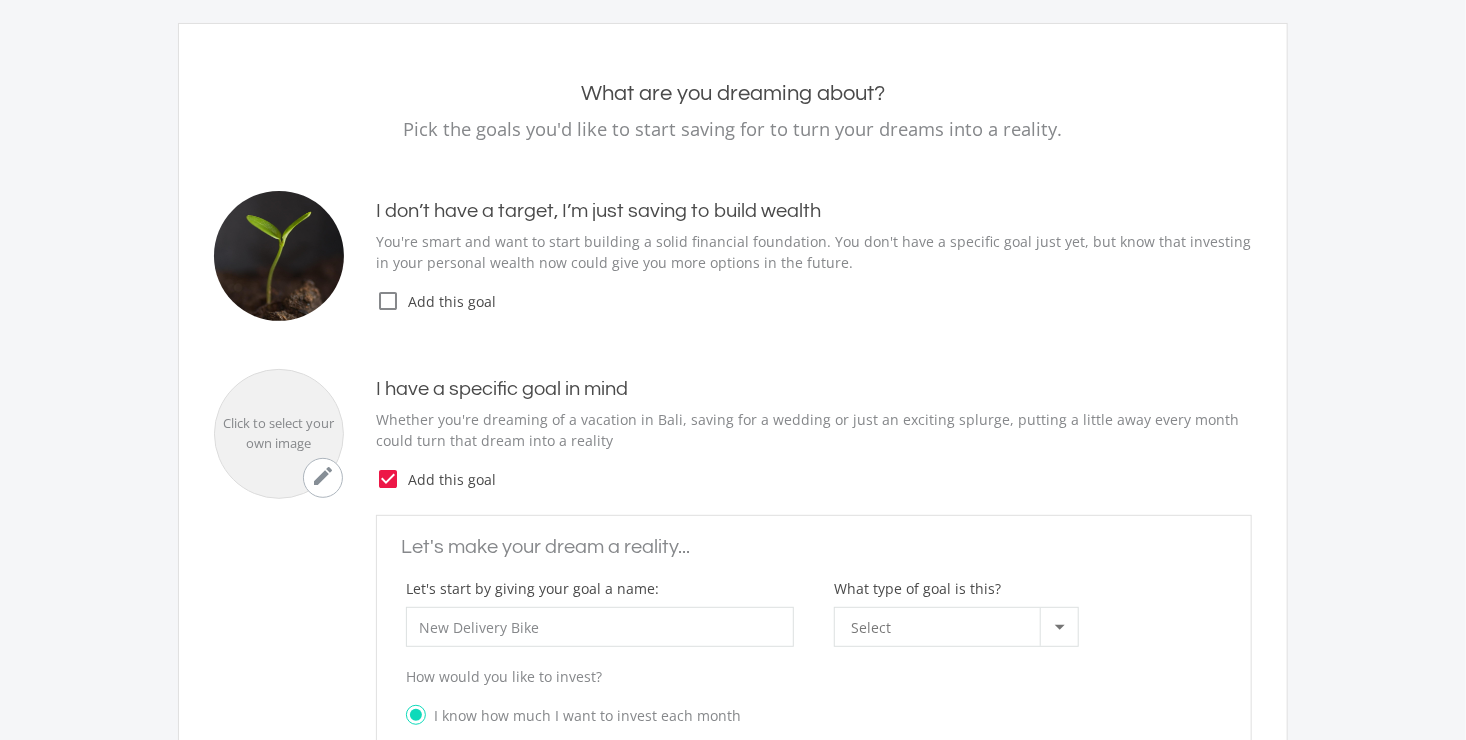 click on "What type of goal is this?
Select
Select" at bounding box center [956, 622] 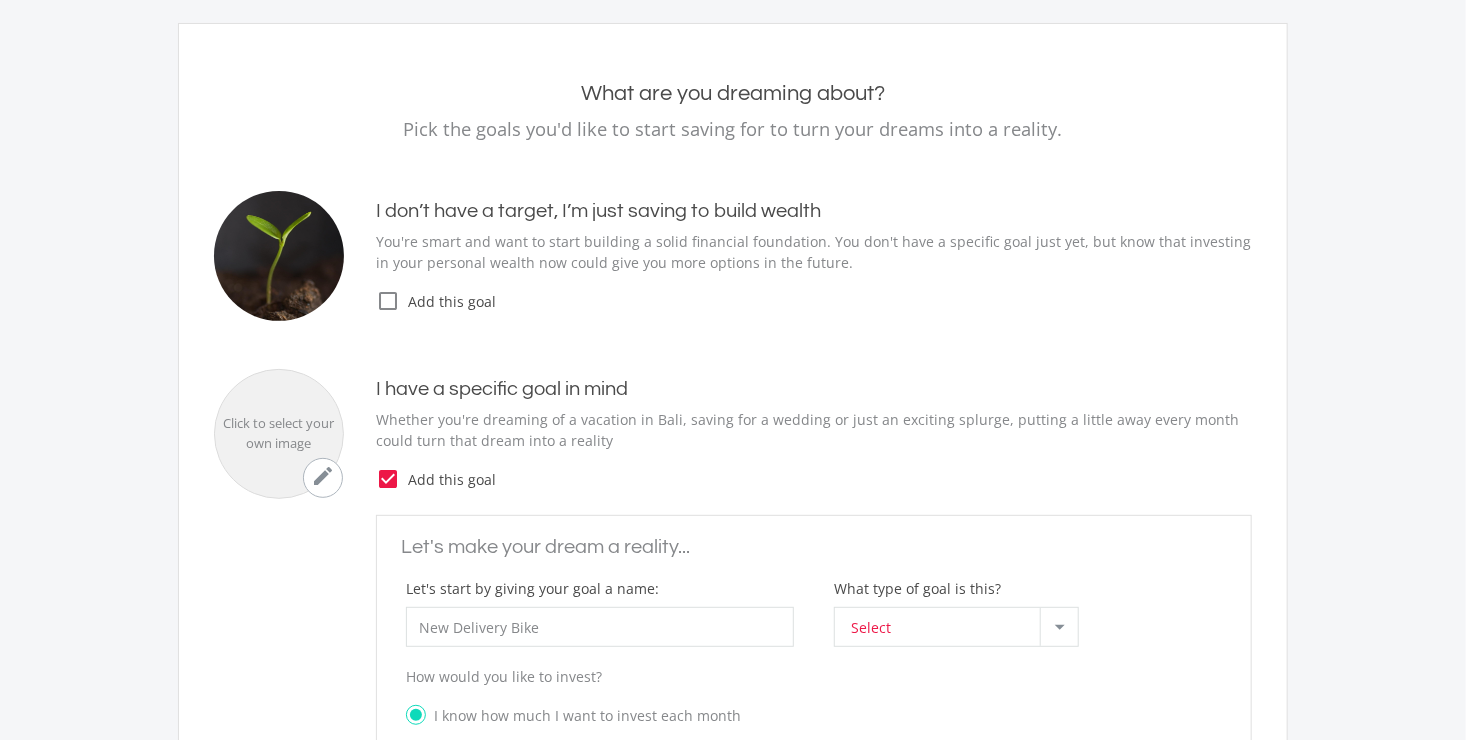 click on "Select" at bounding box center (945, 627) 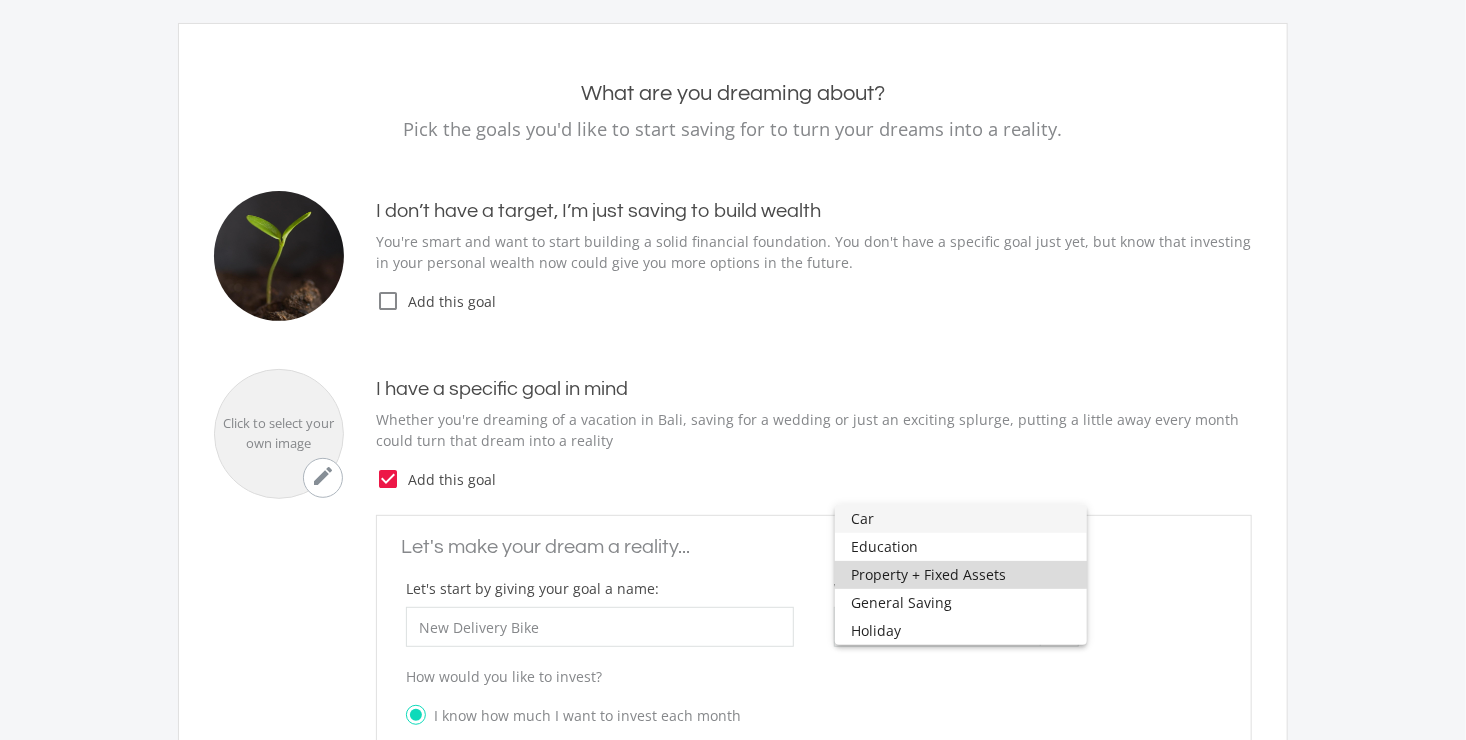 click on "Property + Fixed Assets" at bounding box center [961, 575] 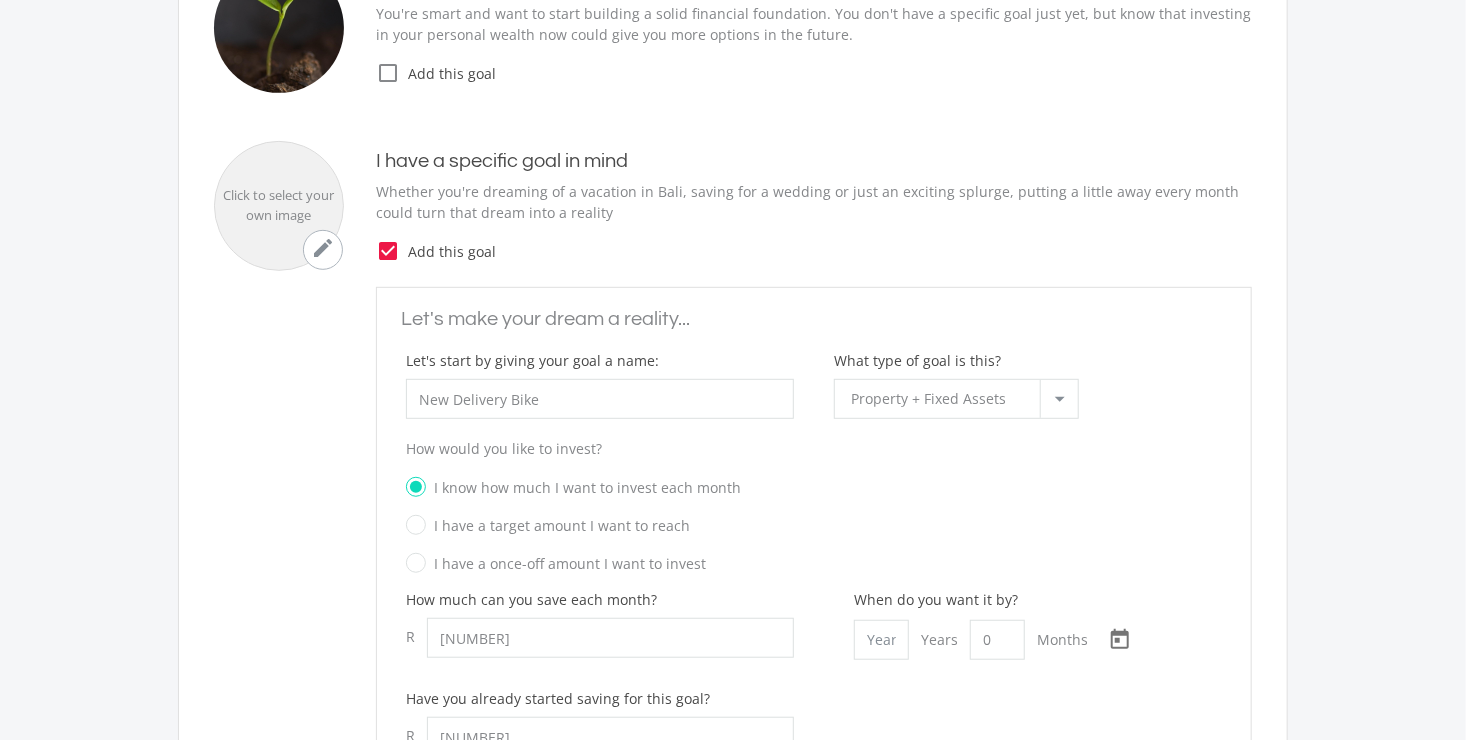 scroll, scrollTop: 422, scrollLeft: 0, axis: vertical 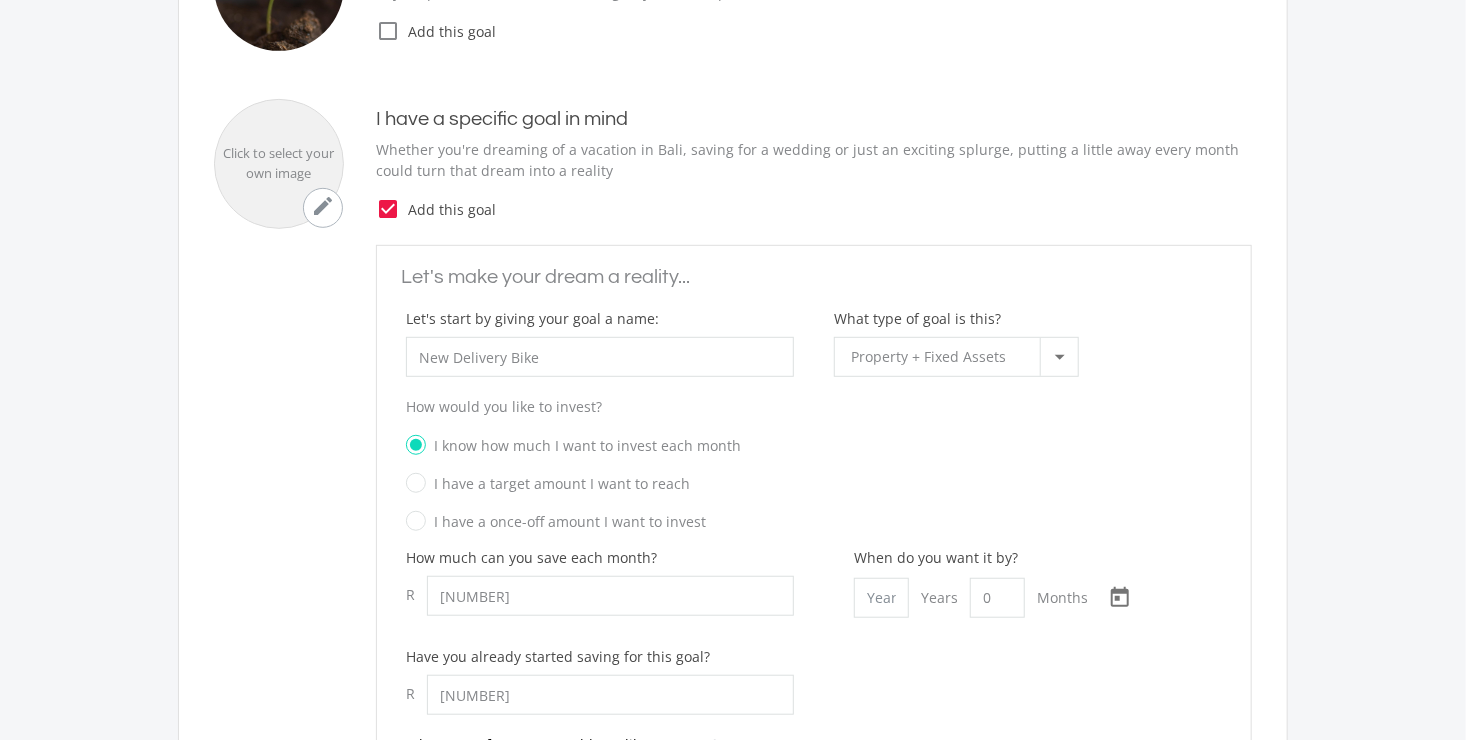 click on "I have a target amount I want to reach" at bounding box center (548, 483) 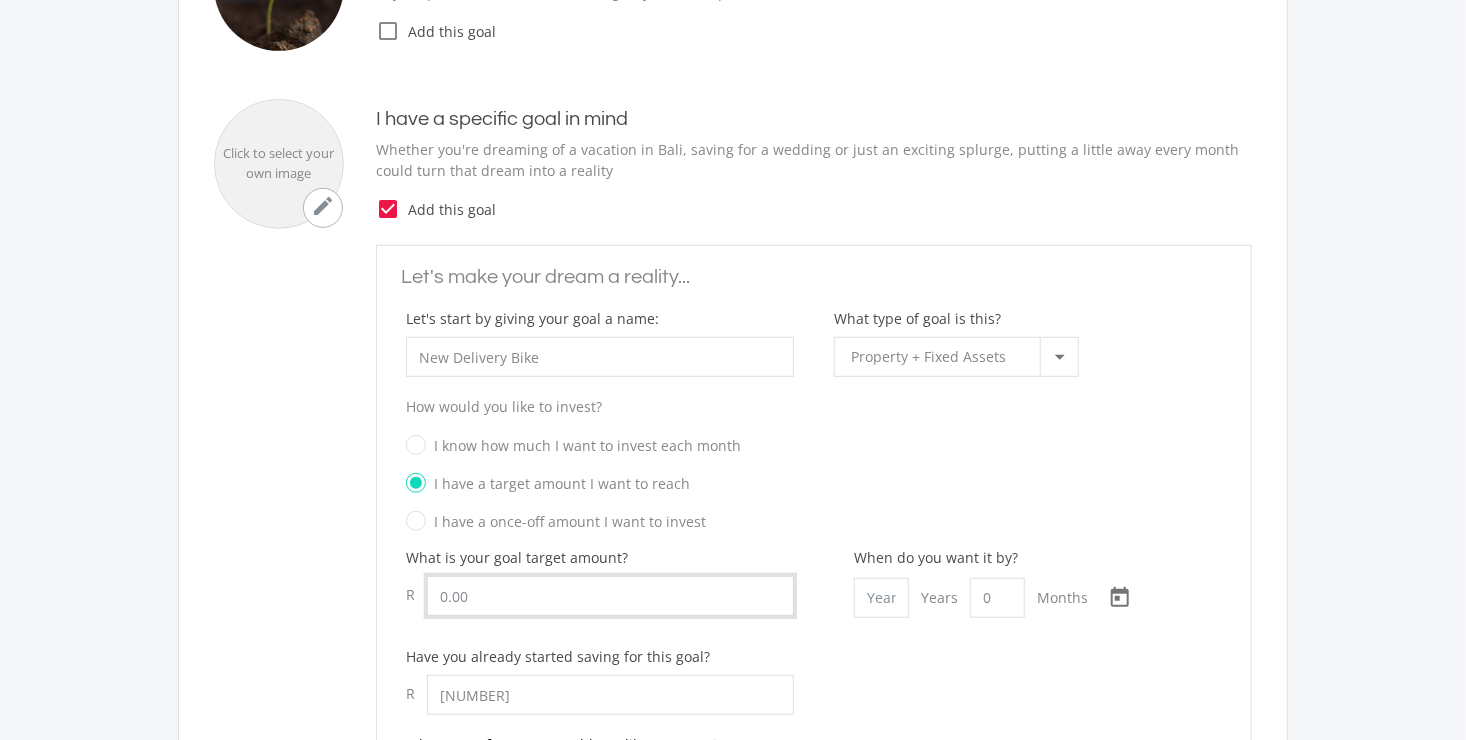 click on "Let's start by giving your goal a name:" at bounding box center [610, 596] 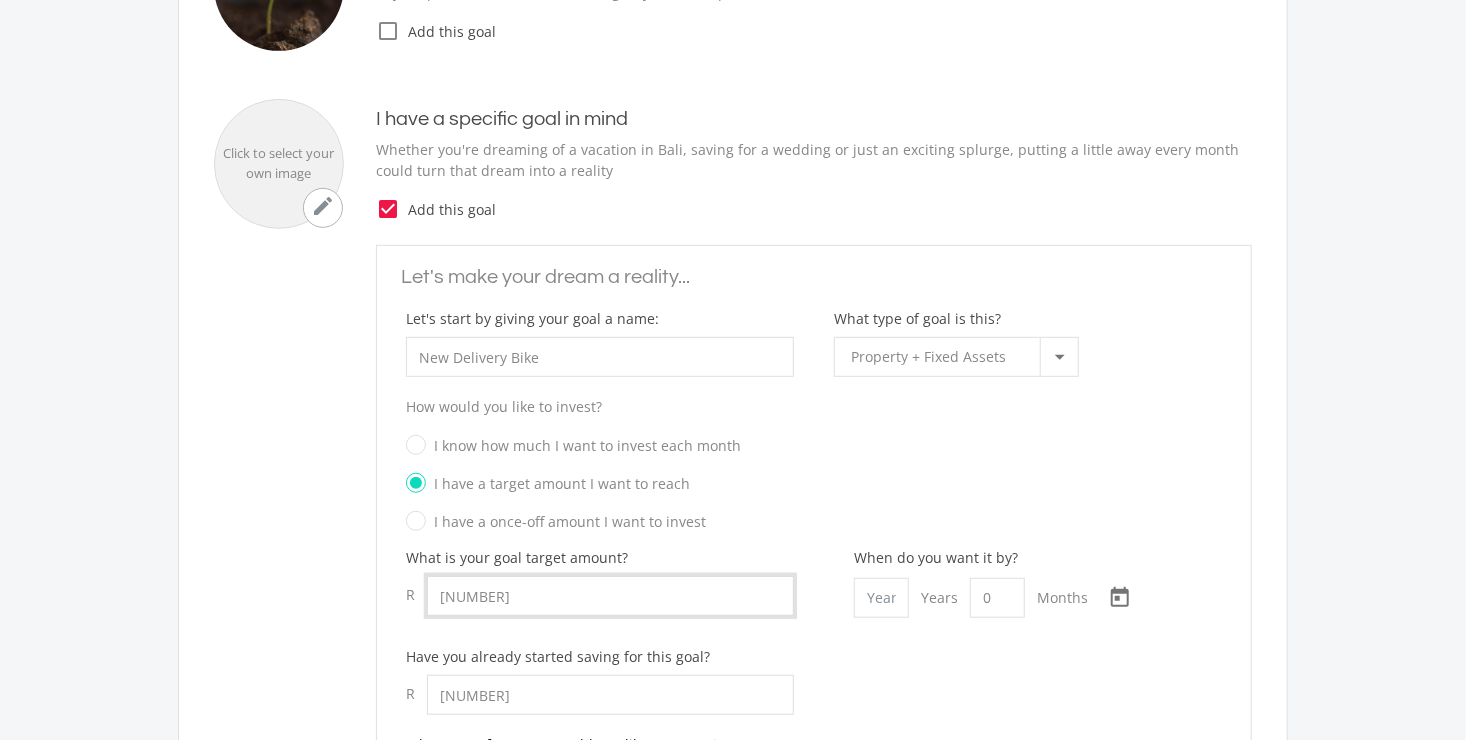 scroll, scrollTop: 518, scrollLeft: 0, axis: vertical 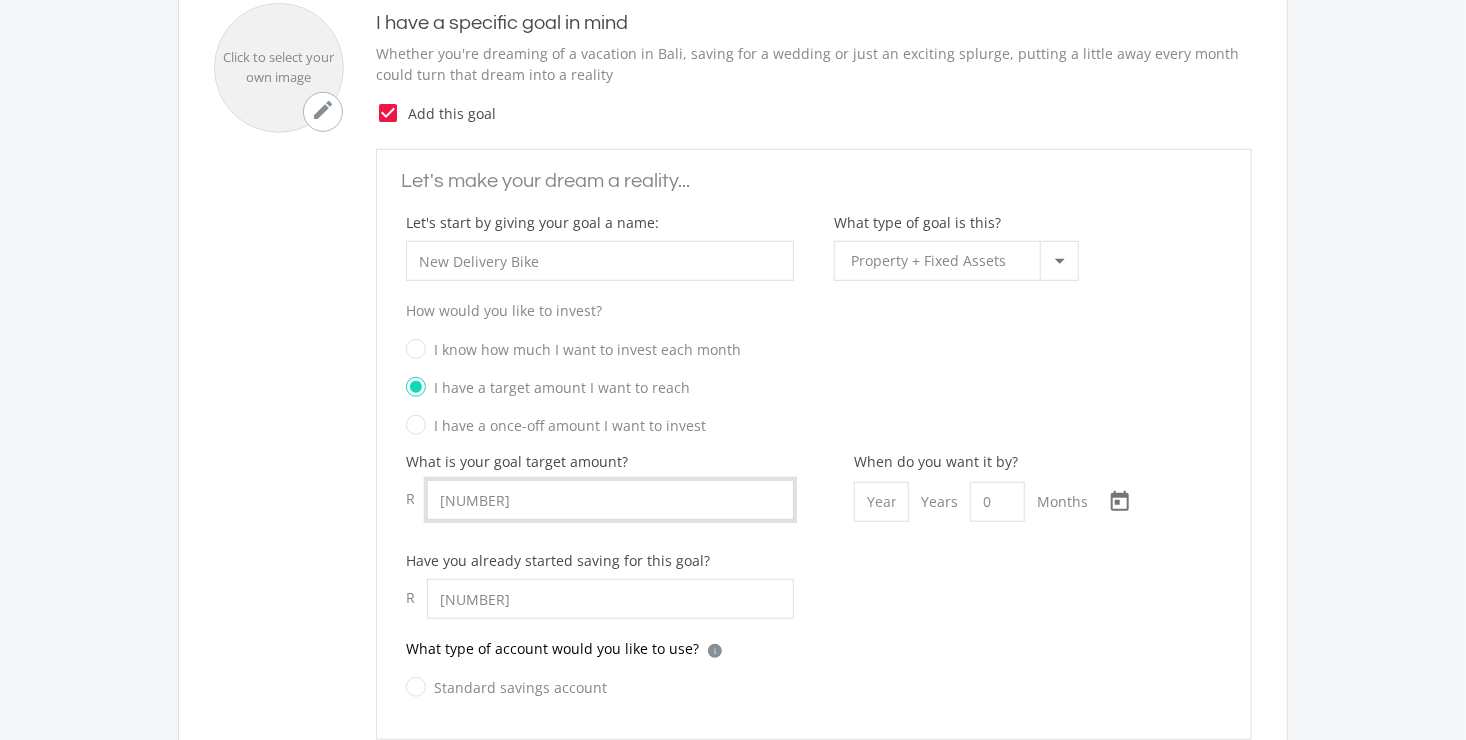 type on "[NUMBER]" 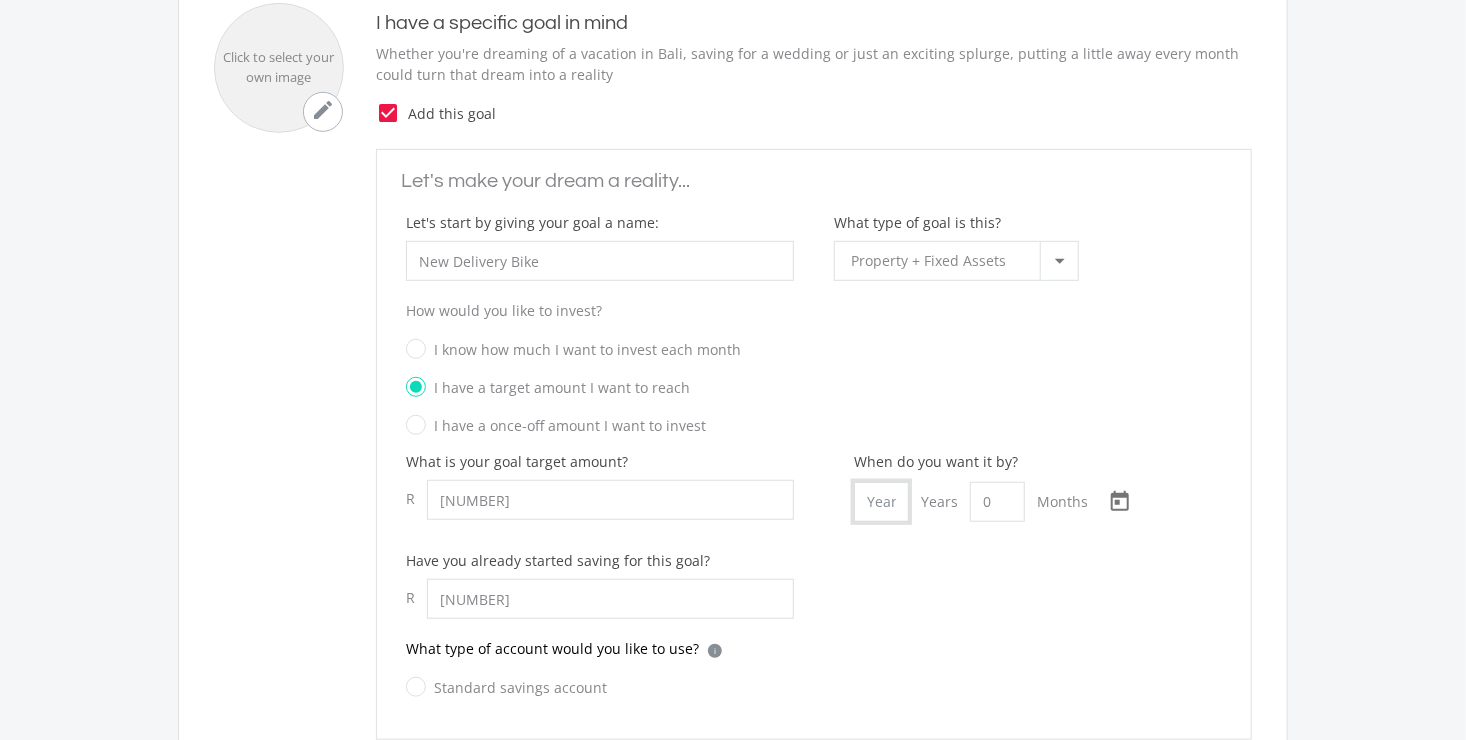 click on "[NUMBER]" at bounding box center [881, 502] 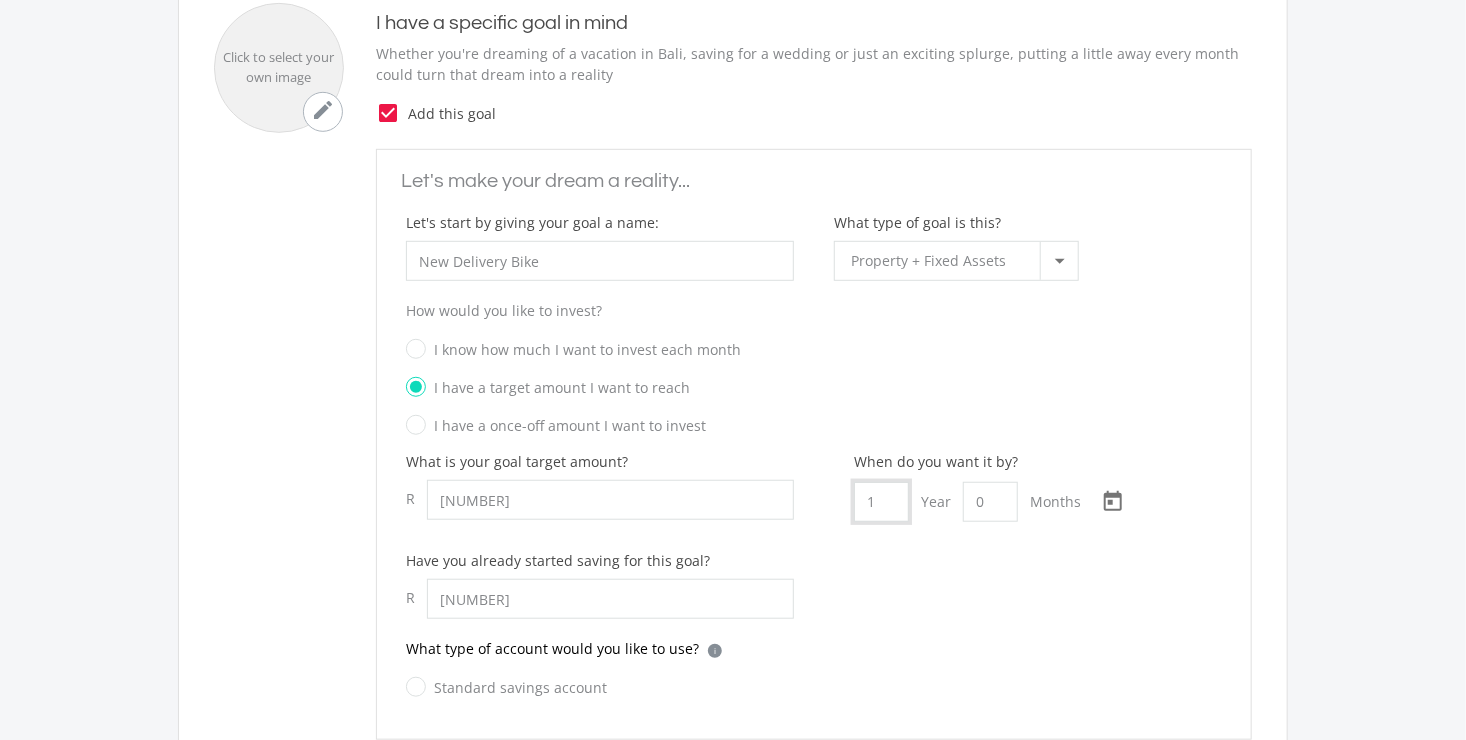 type on "1" 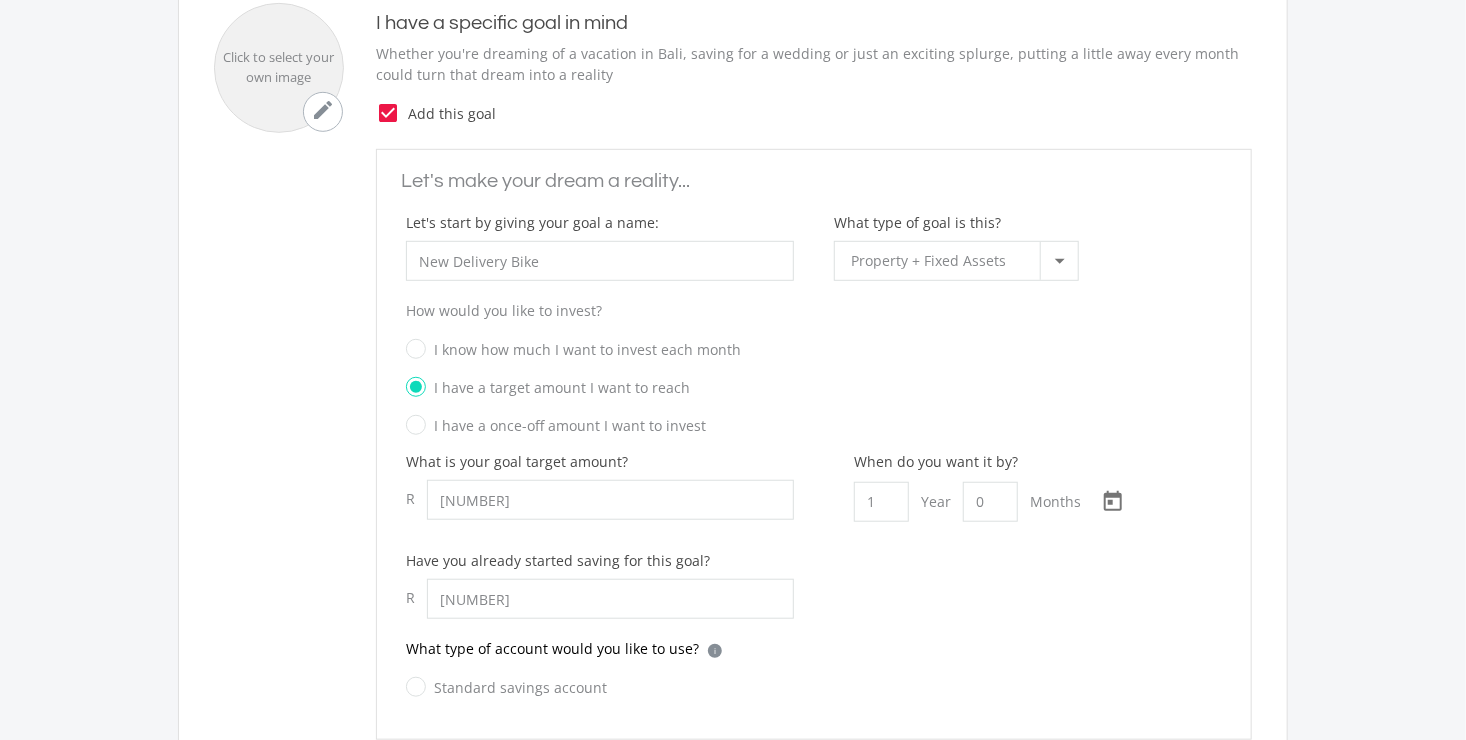 click on "What is your goal target amount?
R
[NUMBER]
When do you want it by?
[NUMBER]
Year
[NUMBER]
Months
[DATE]
Choose a date
Have you already started saving for this goal?
R
[NUMBER]" at bounding box center (814, 544) 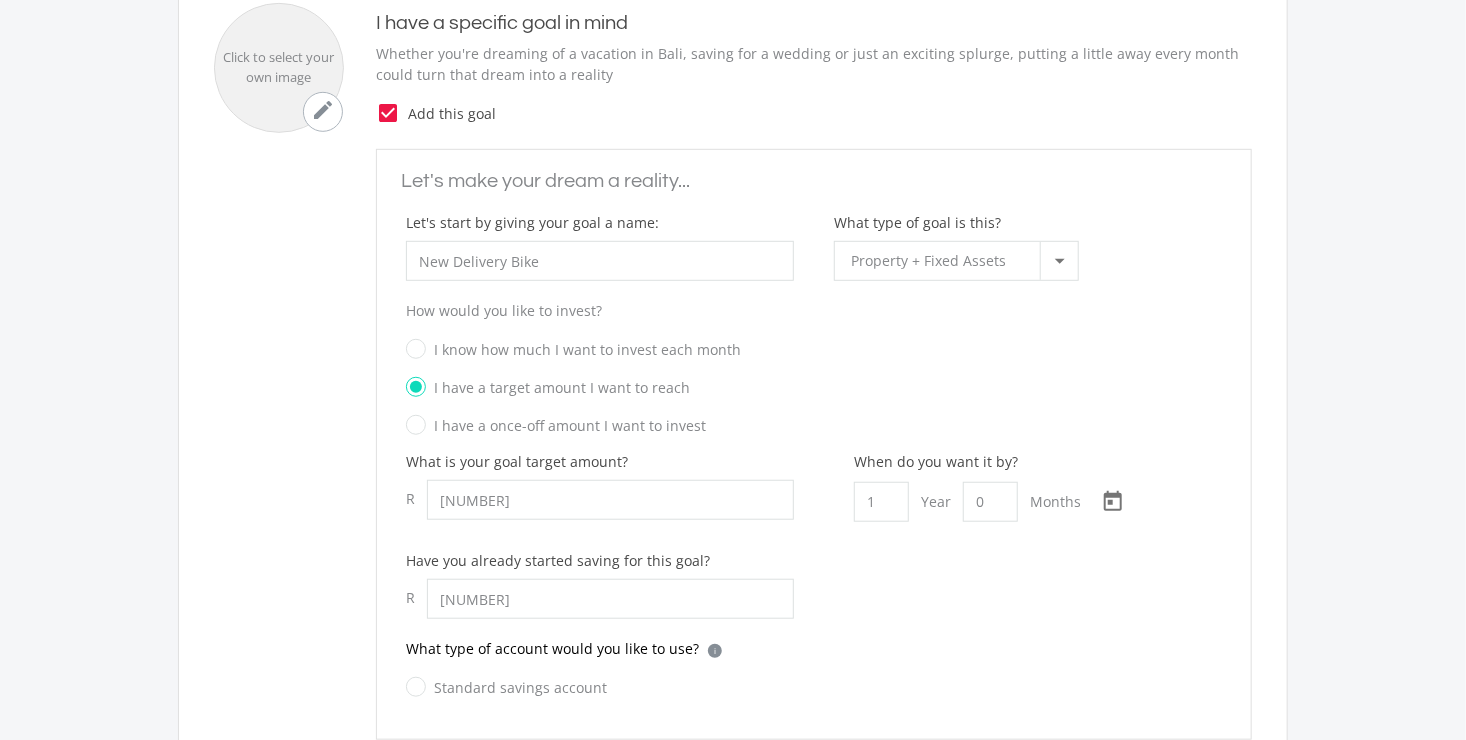 scroll, scrollTop: 656, scrollLeft: 0, axis: vertical 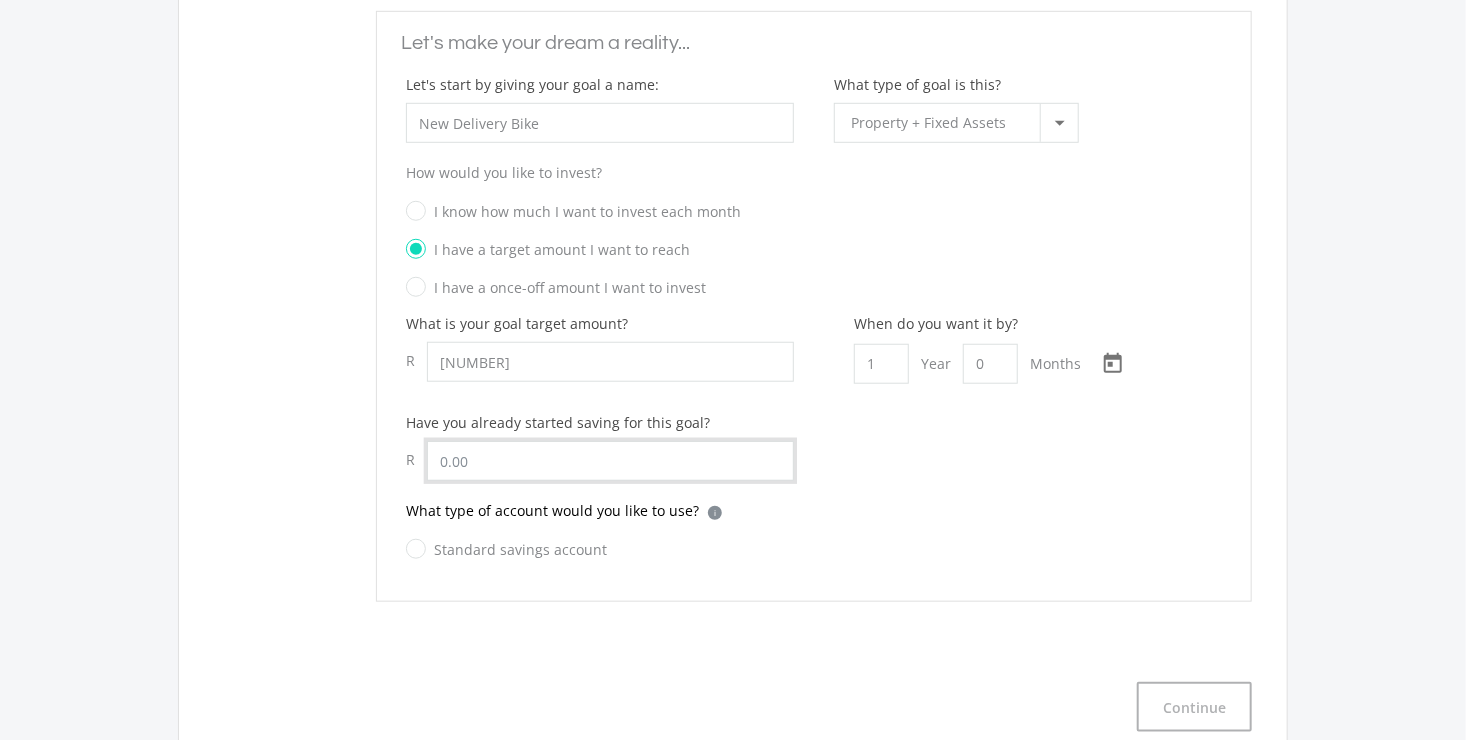 click at bounding box center [610, 461] 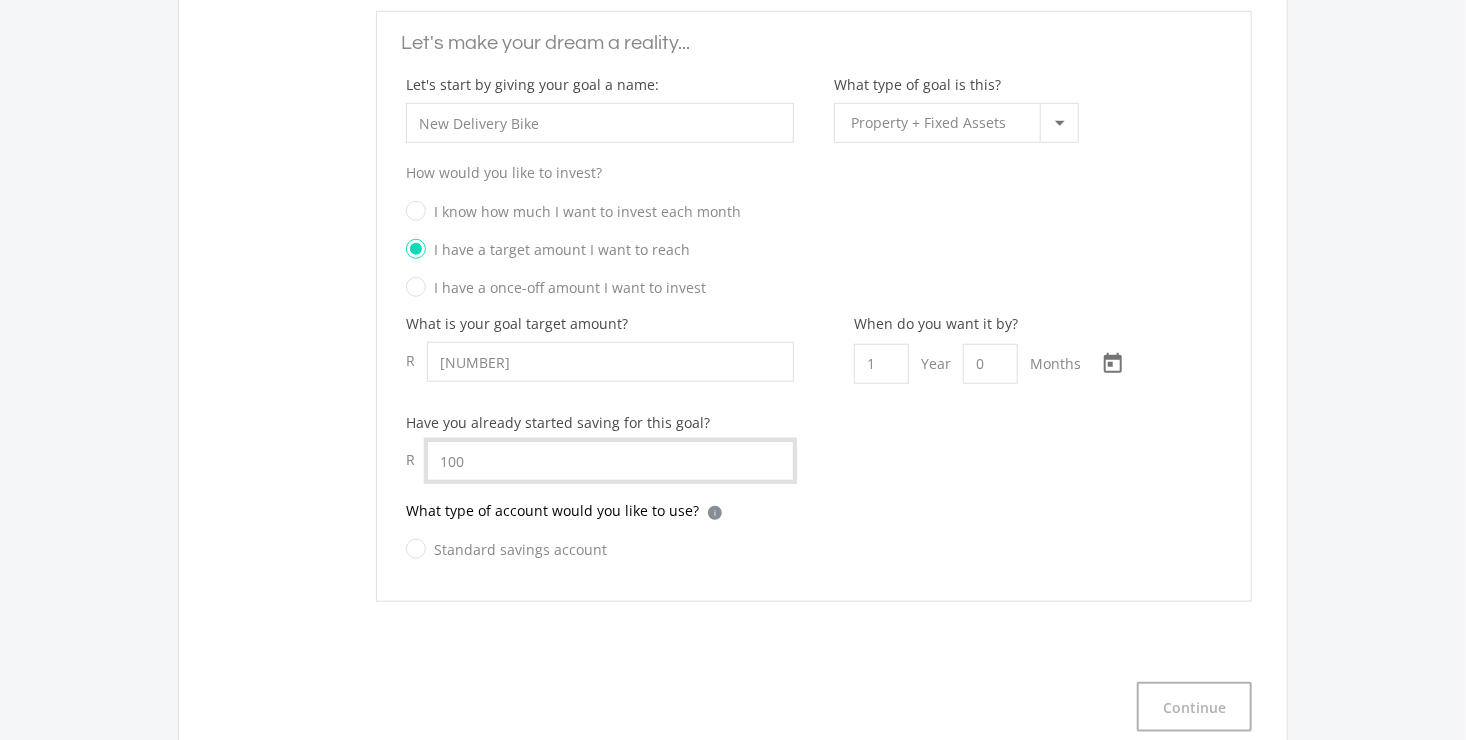 type on "100" 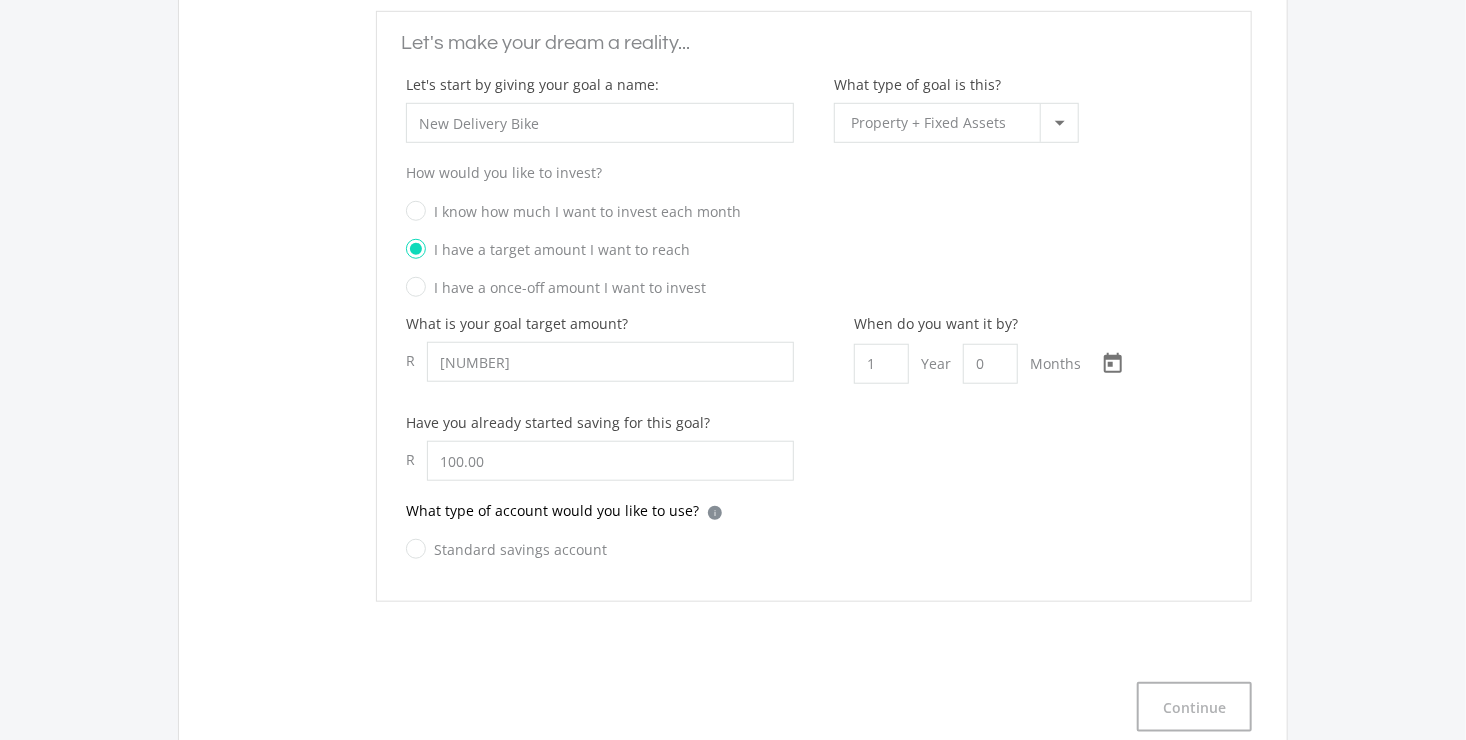 click on "Standard savings account" at bounding box center (506, 549) 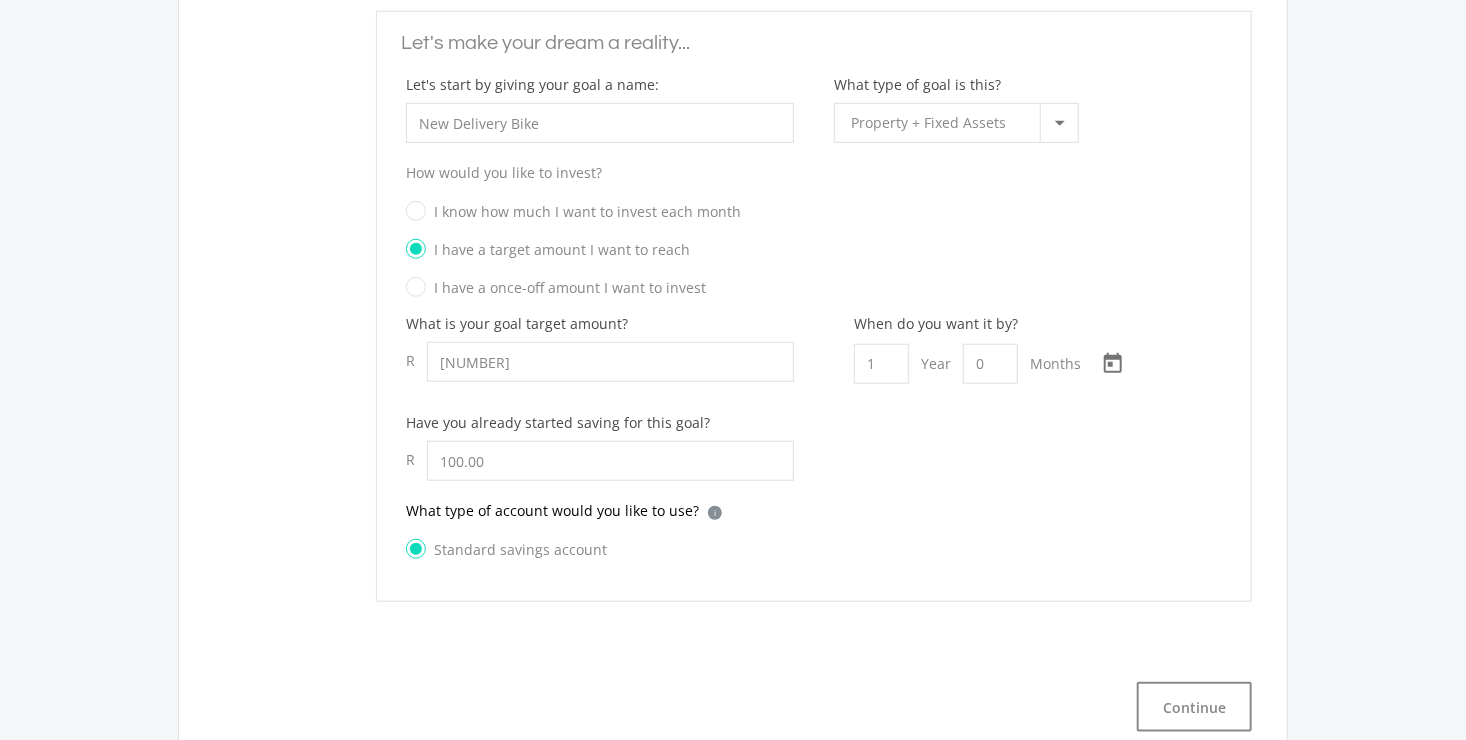 click on "Standard savings account" at bounding box center [506, 549] 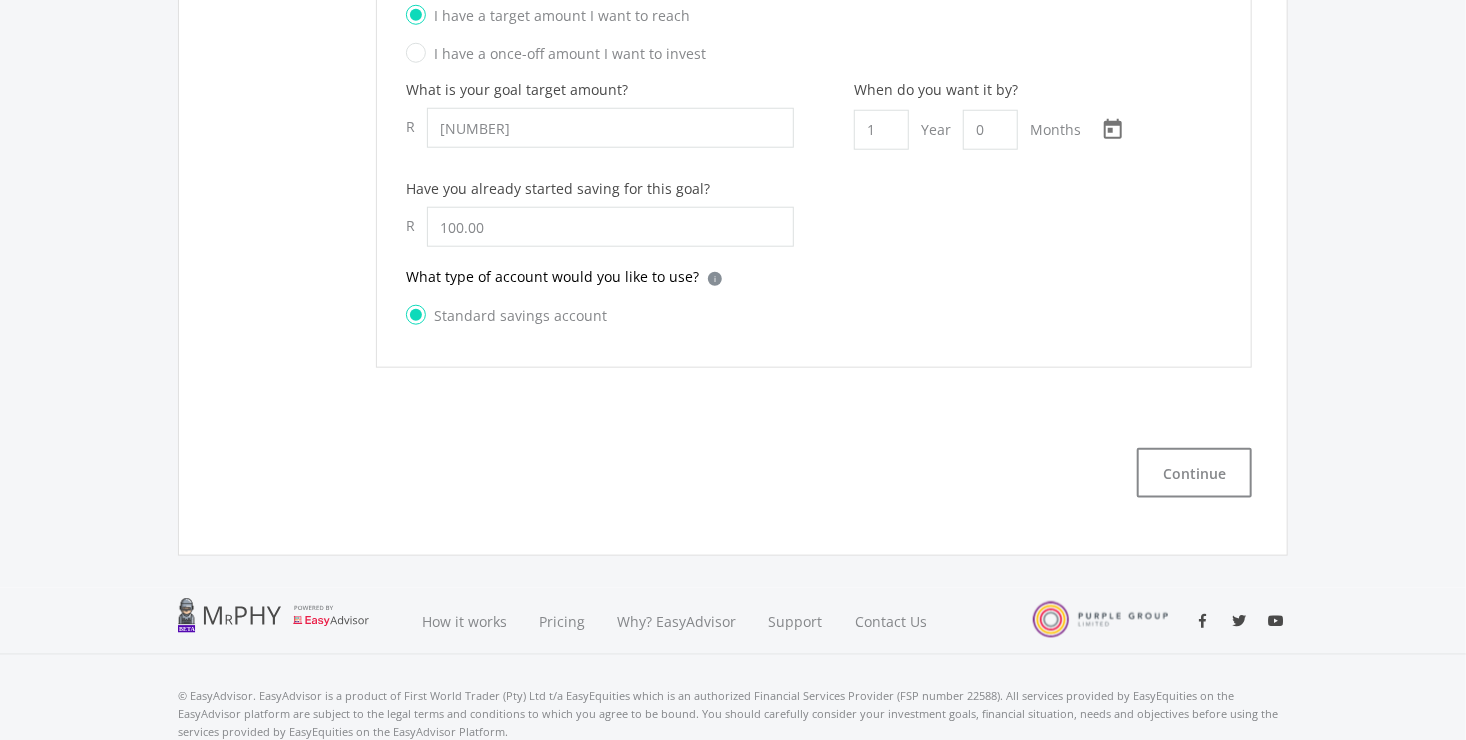 scroll, scrollTop: 904, scrollLeft: 0, axis: vertical 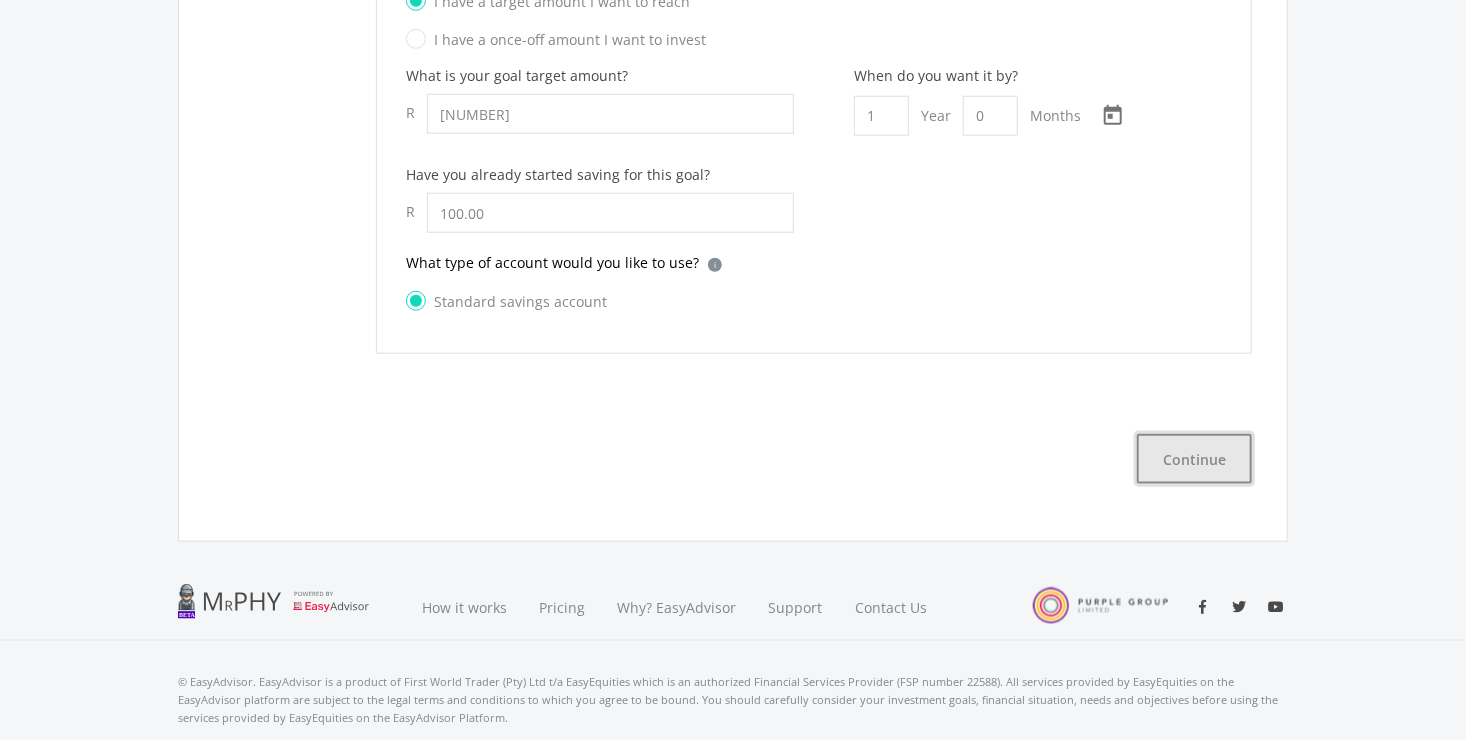 click on "Continue" at bounding box center (1194, 459) 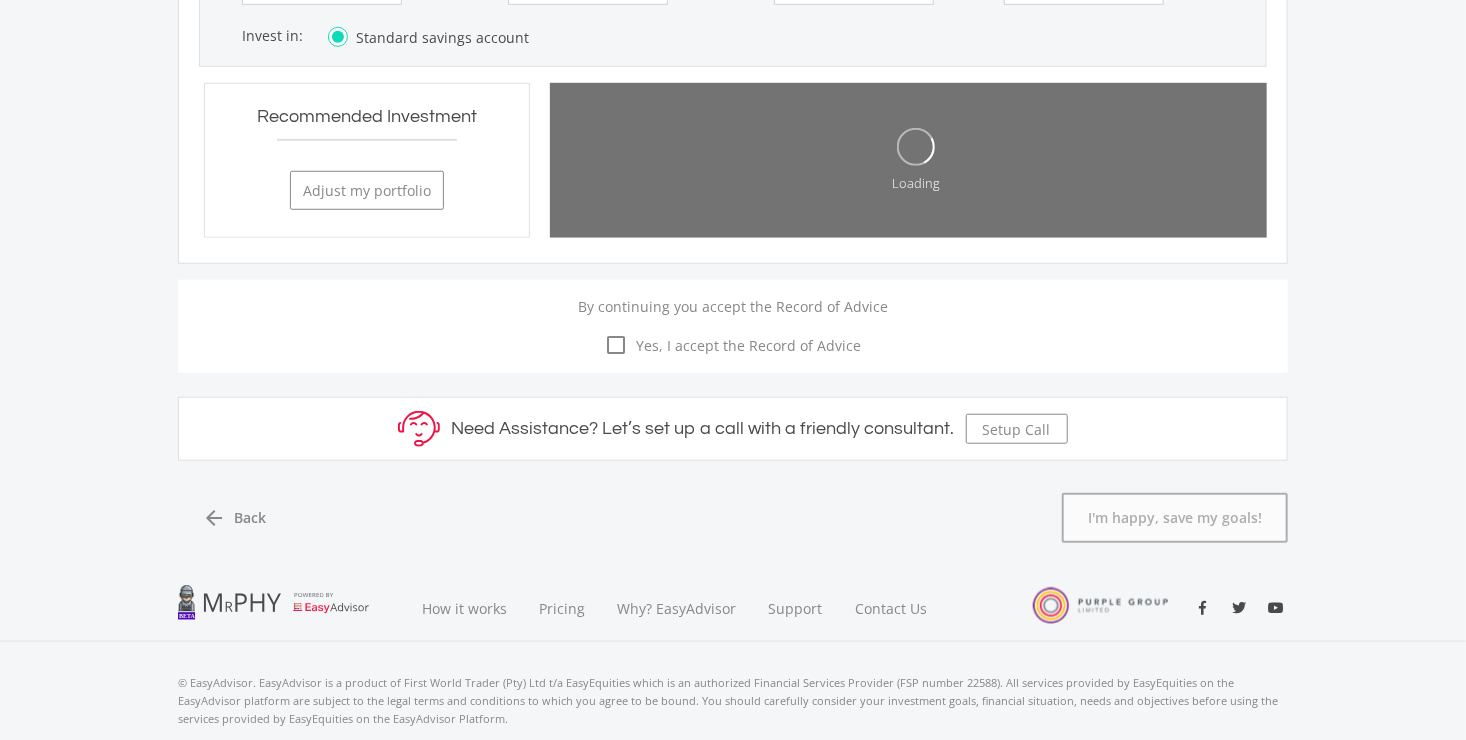 scroll, scrollTop: 1034, scrollLeft: 0, axis: vertical 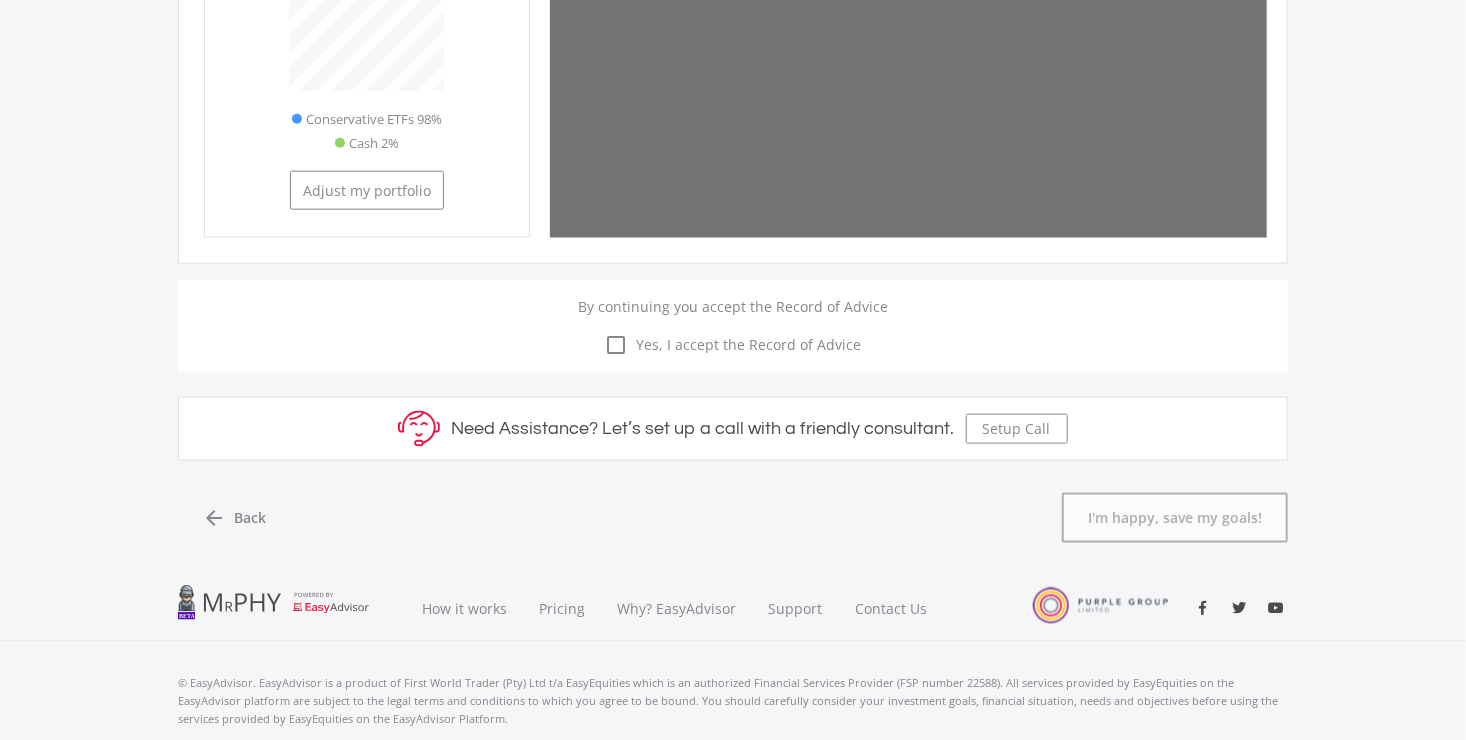 click on "check_box_outline_blank" at bounding box center [617, 345] 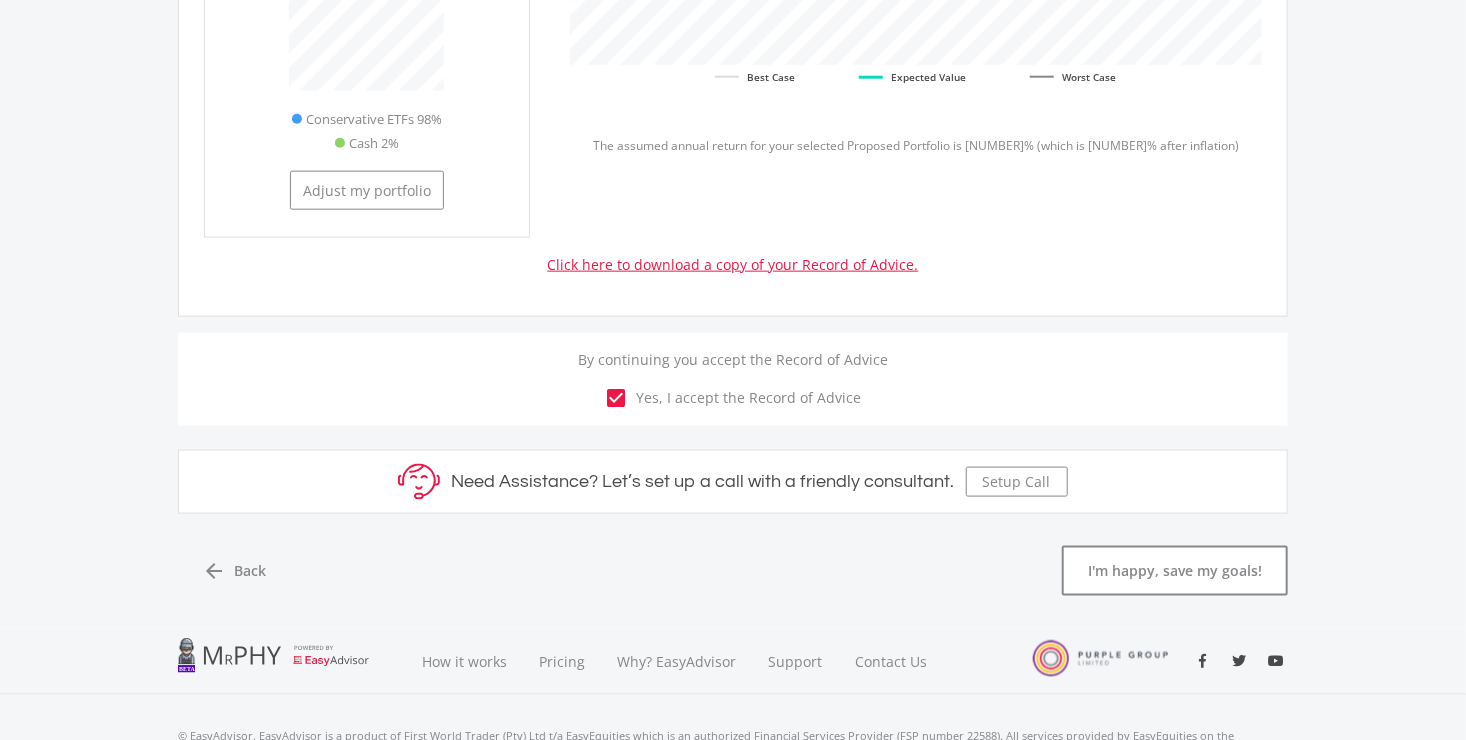 scroll, scrollTop: 999445, scrollLeft: 999268, axis: both 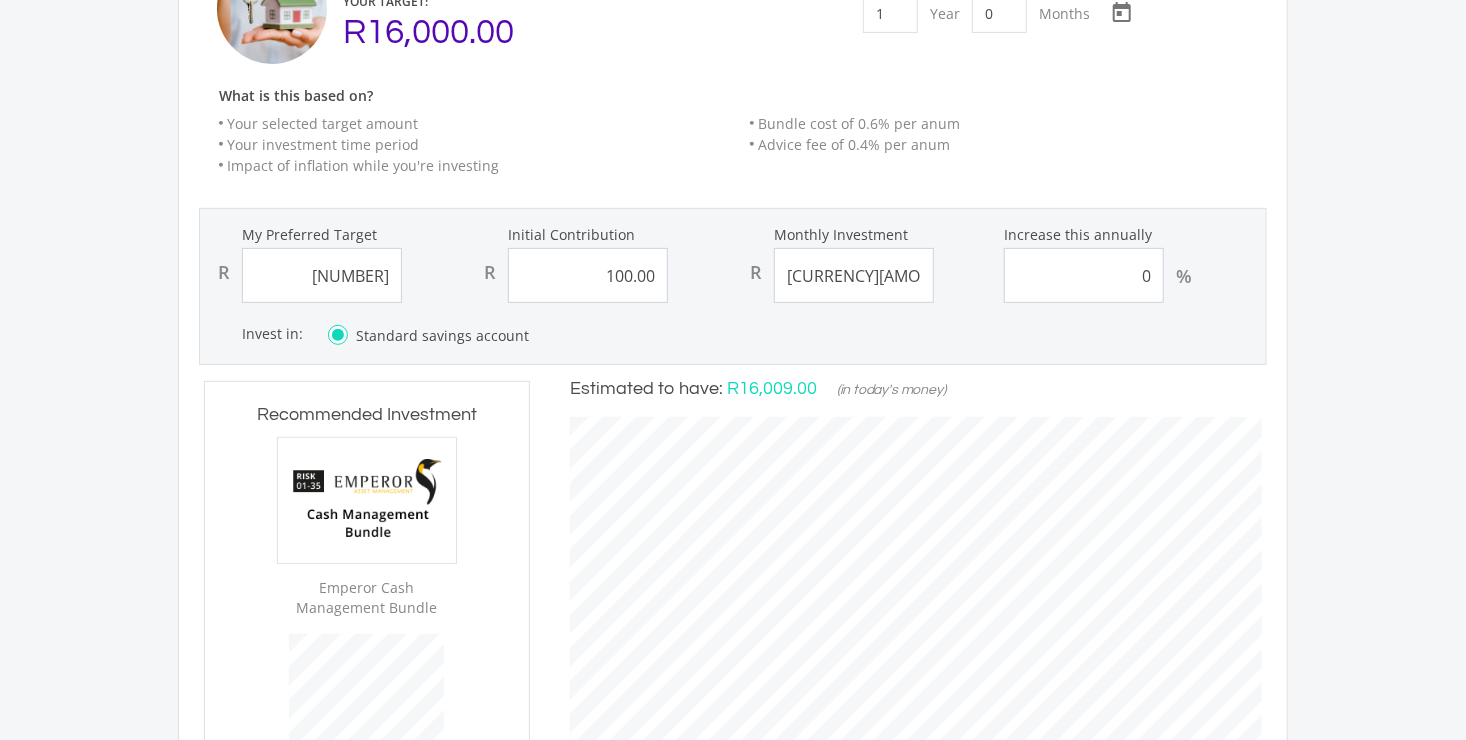 click on "Our Recommendation
Here's our estimated targets for each of your goals based on the information you provided.
Review your goals and make adjustments to find the fit that you're happy with.
[PRODUCT]
mode_edit
[PRODUCT]
YOUR TARGET:
[CURRENCY][AMOUNT]
I'd like to reach my goal in
[NUMBER]
Year
[NUMBER]
Months
[YYYY]/[MM]/[DD]
Choose a date" at bounding box center [733, 551] 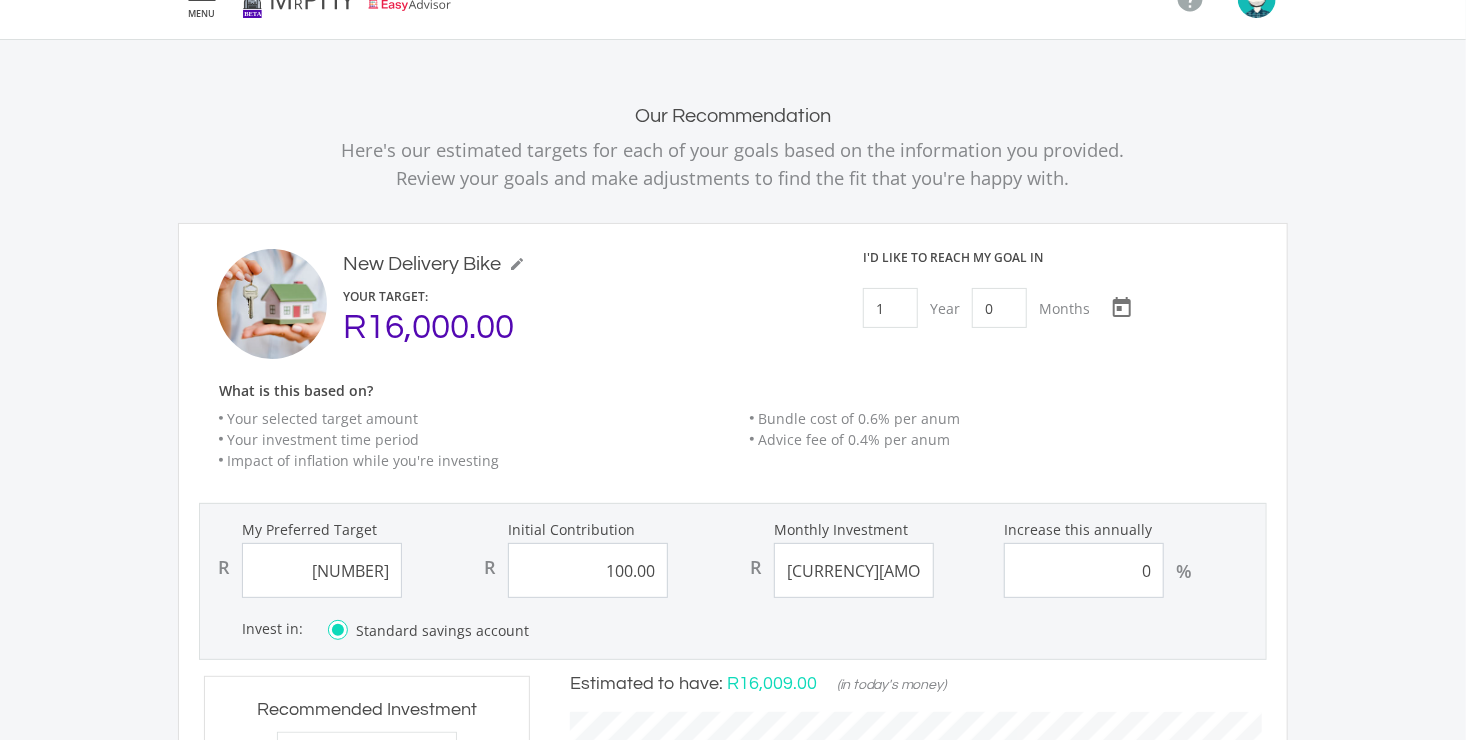 scroll, scrollTop: 0, scrollLeft: 0, axis: both 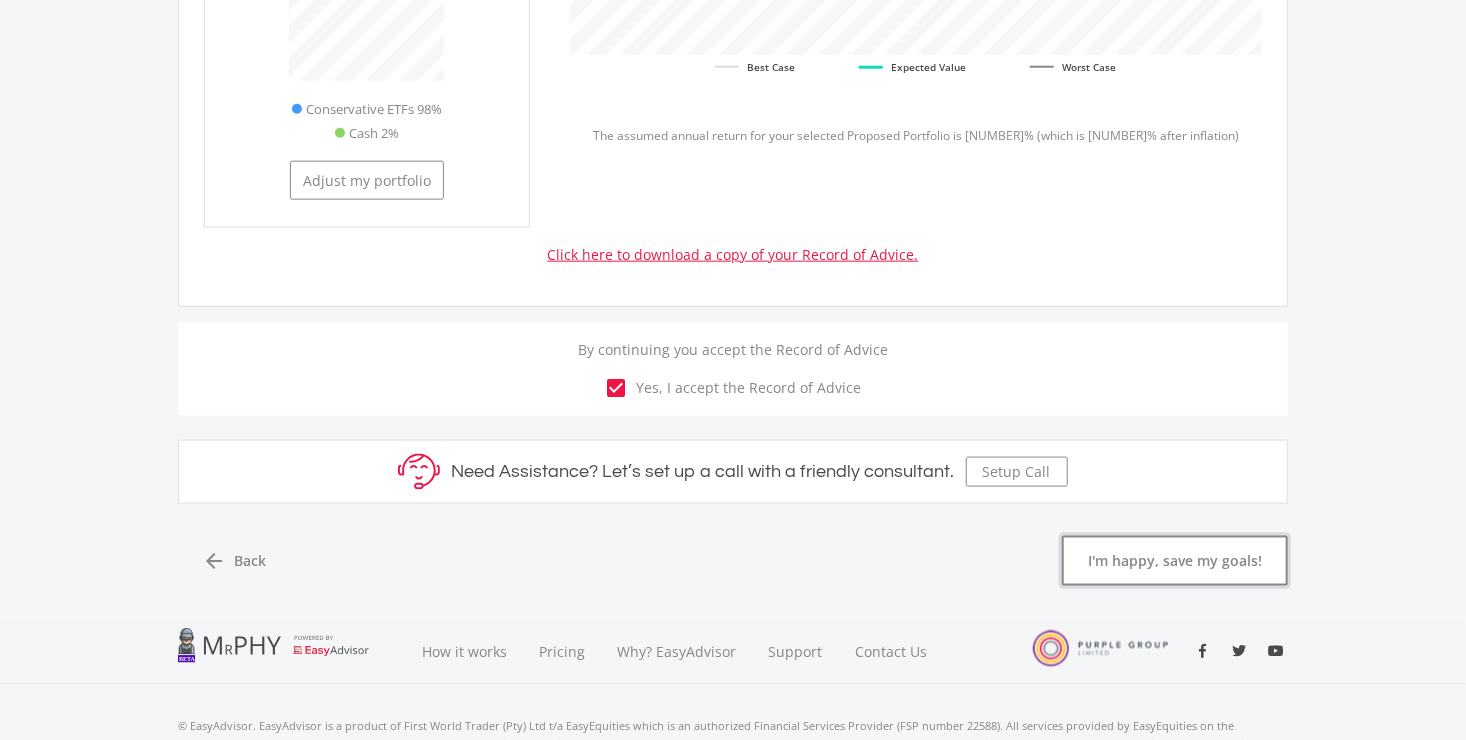click on "I'm happy, save my goals!" at bounding box center [1175, 561] 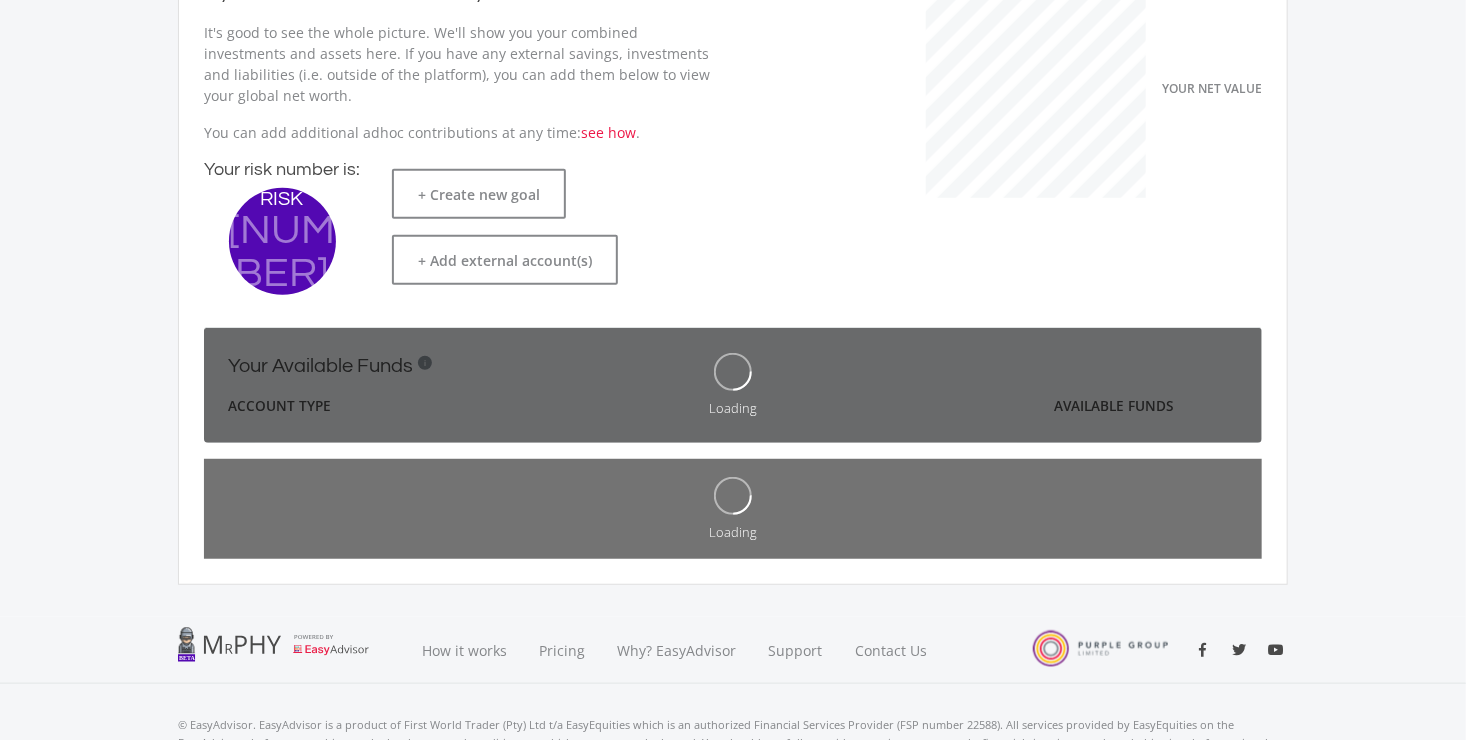 scroll, scrollTop: 750, scrollLeft: 0, axis: vertical 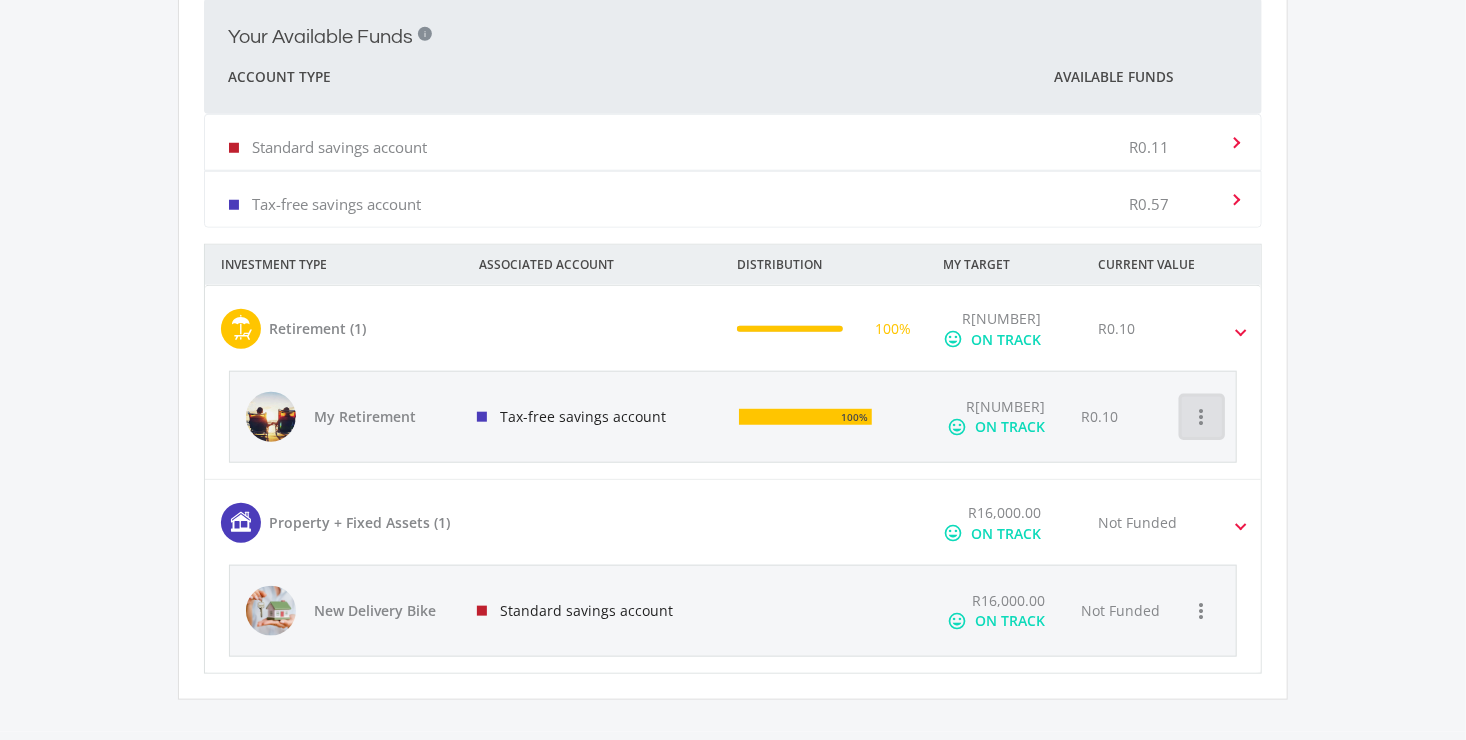 click on "more_vert" at bounding box center [1202, 417] 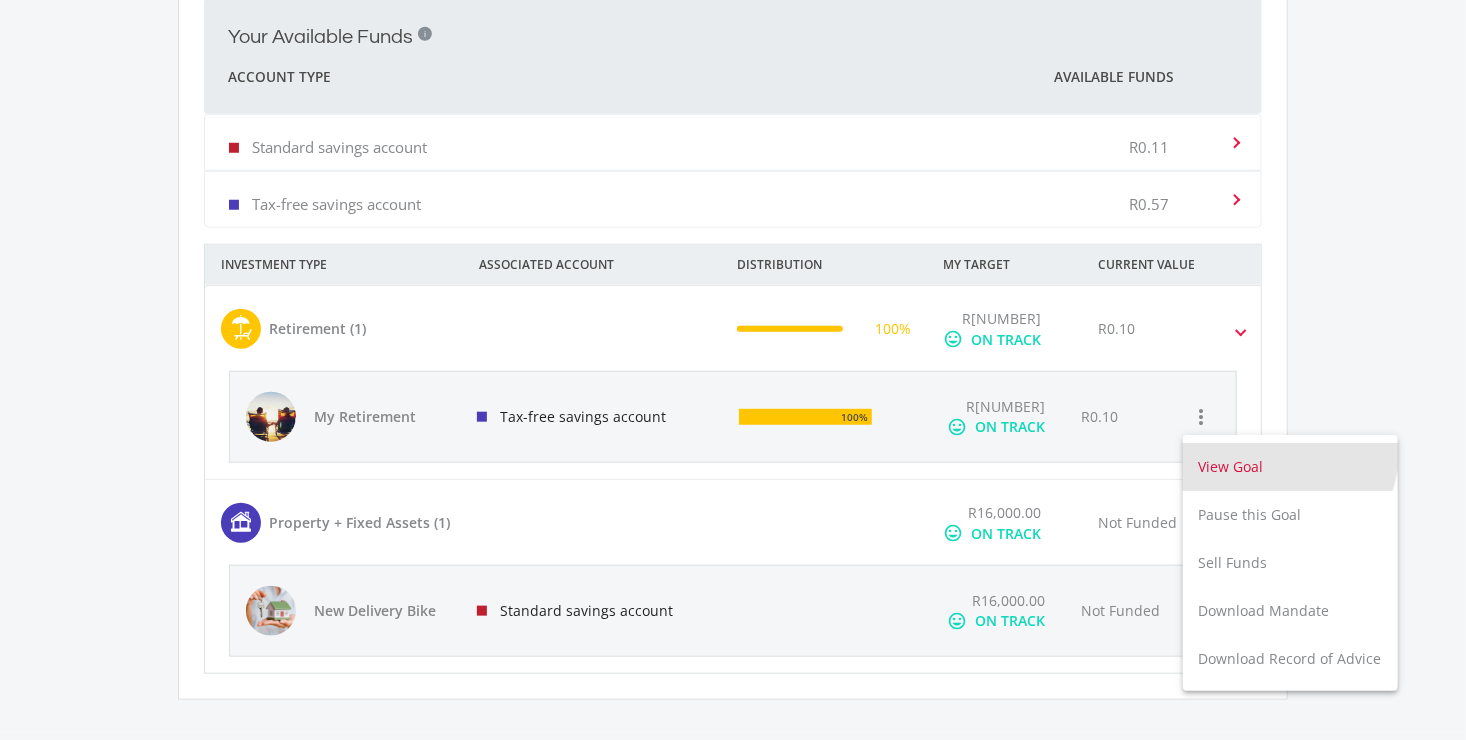 click on "View Goal" at bounding box center [1290, 467] 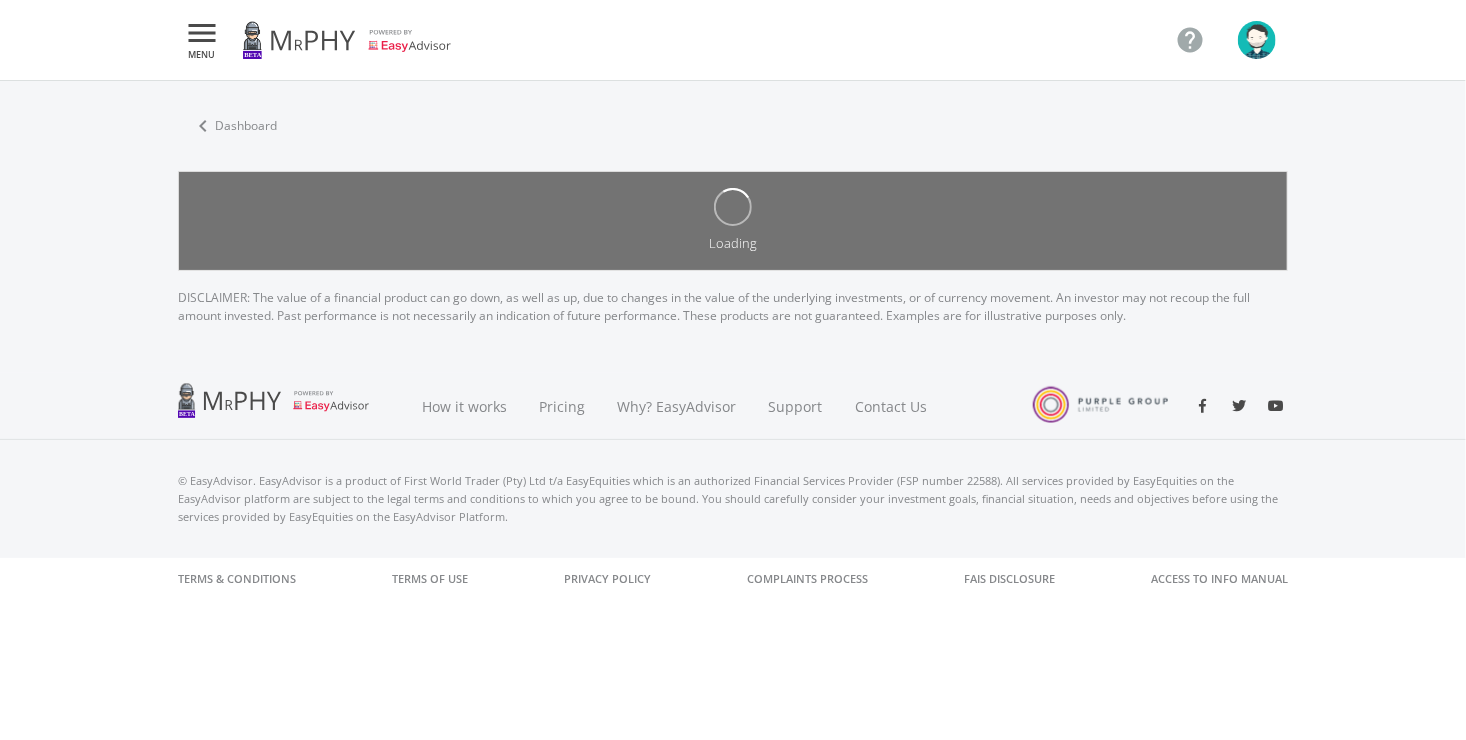 scroll, scrollTop: 0, scrollLeft: 0, axis: both 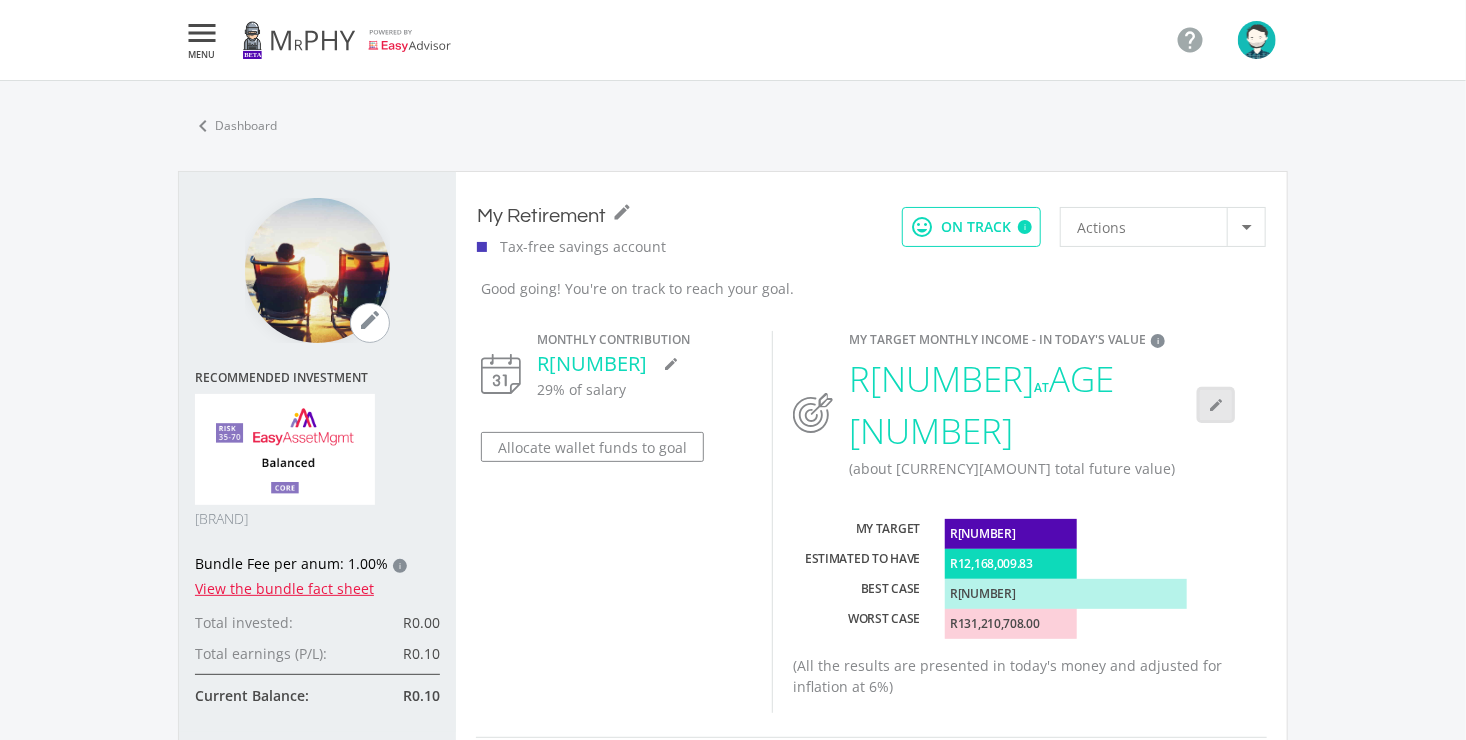 click on "mode_edit" at bounding box center [1216, 405] 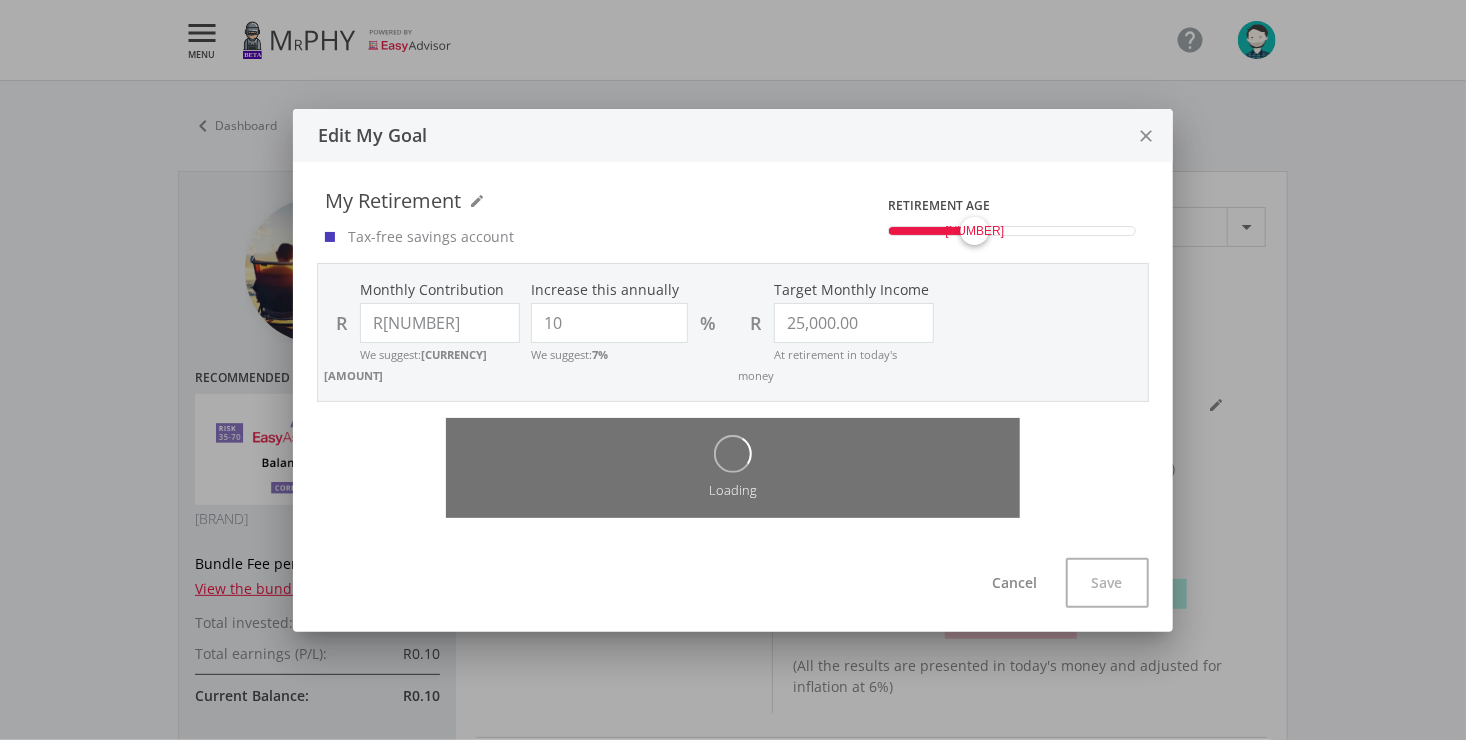drag, startPoint x: 1013, startPoint y: 240, endPoint x: 973, endPoint y: 241, distance: 40.012497 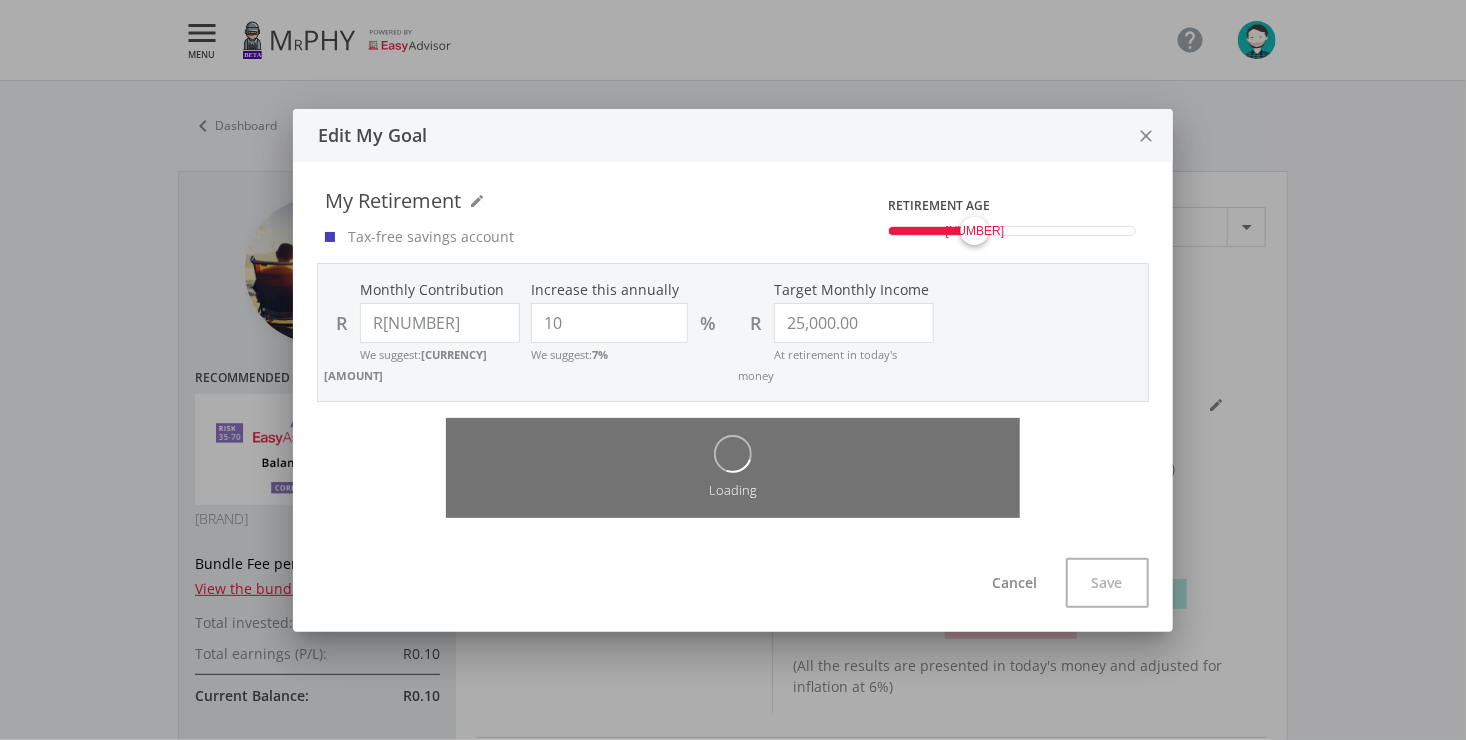 click on "[NUMBER]" at bounding box center [975, 231] 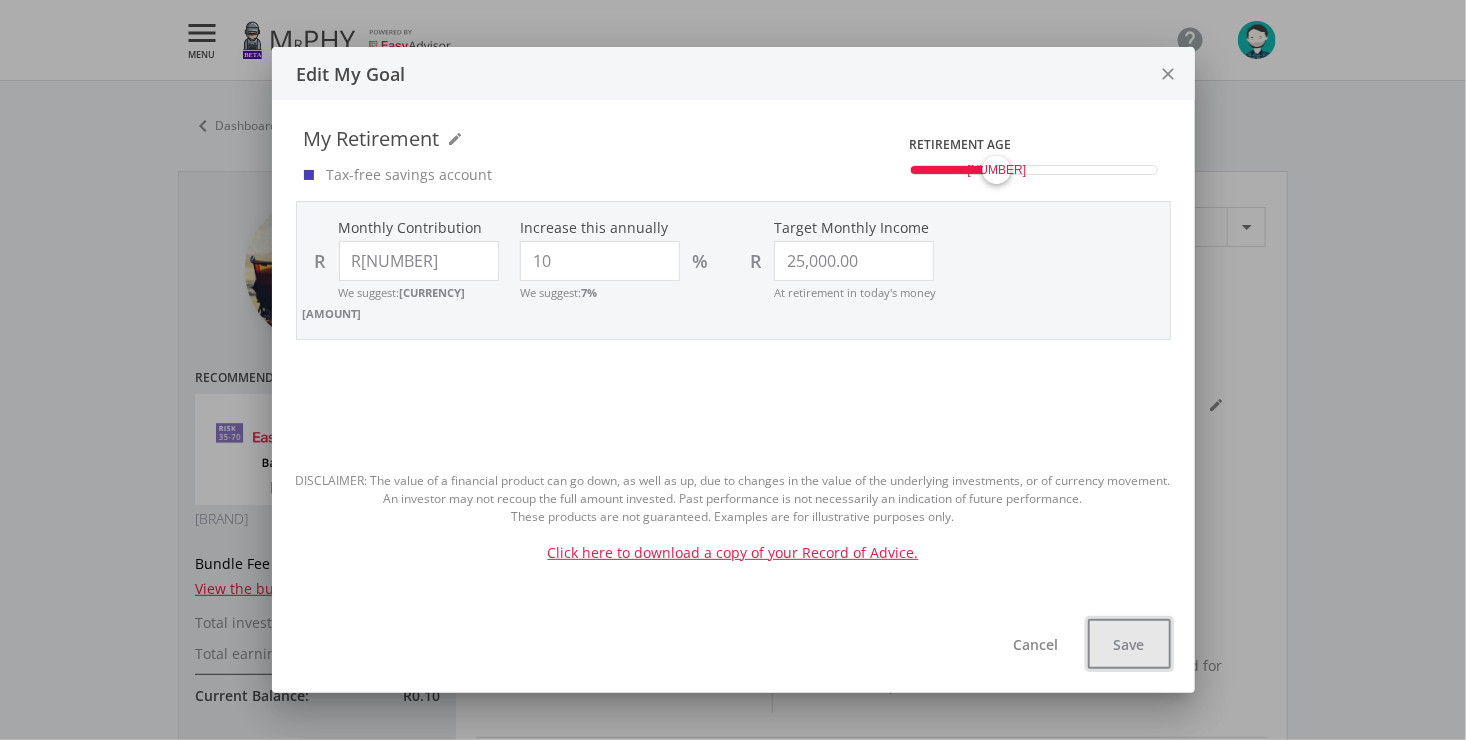 click on "Save" at bounding box center [1129, 644] 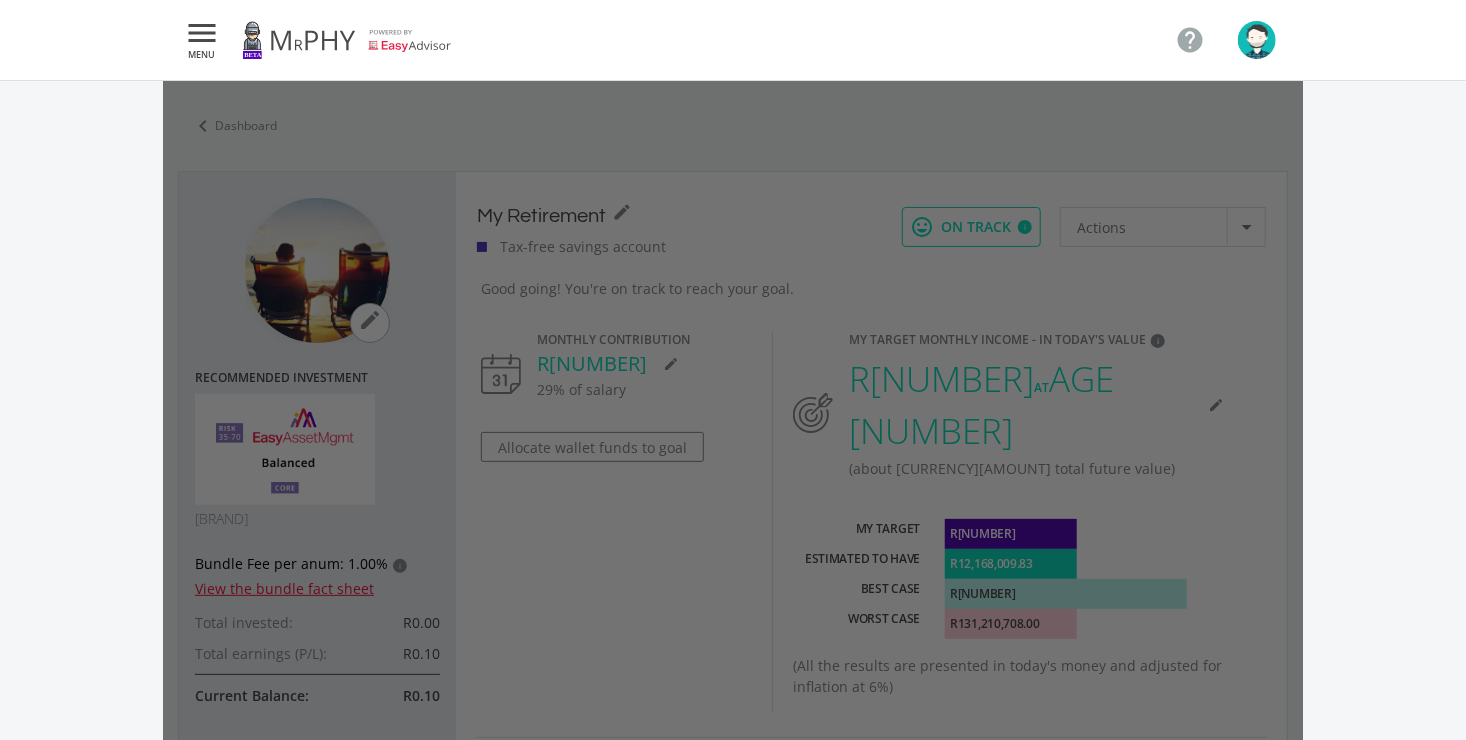 click on "Loading" at bounding box center [733, 948] 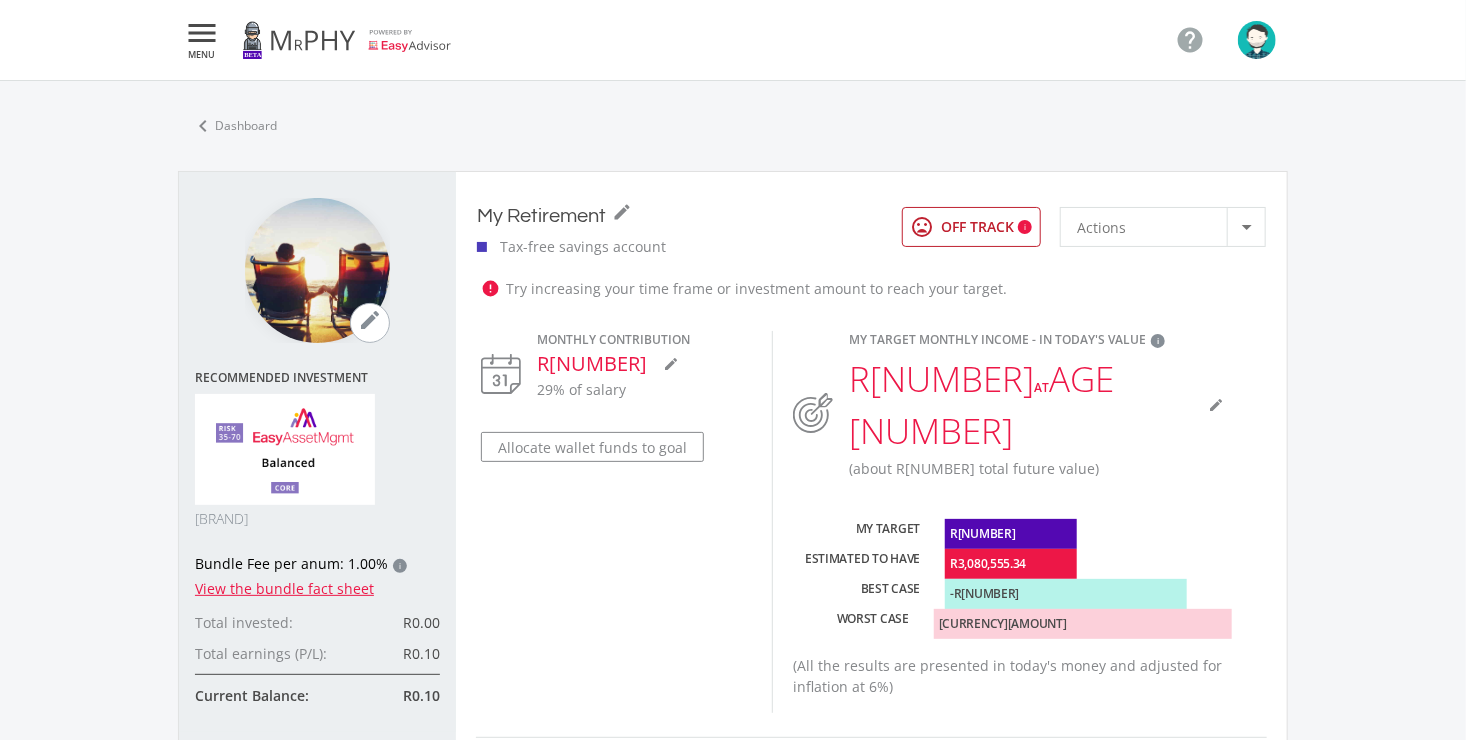 scroll, scrollTop: 999430, scrollLeft: 998939, axis: both 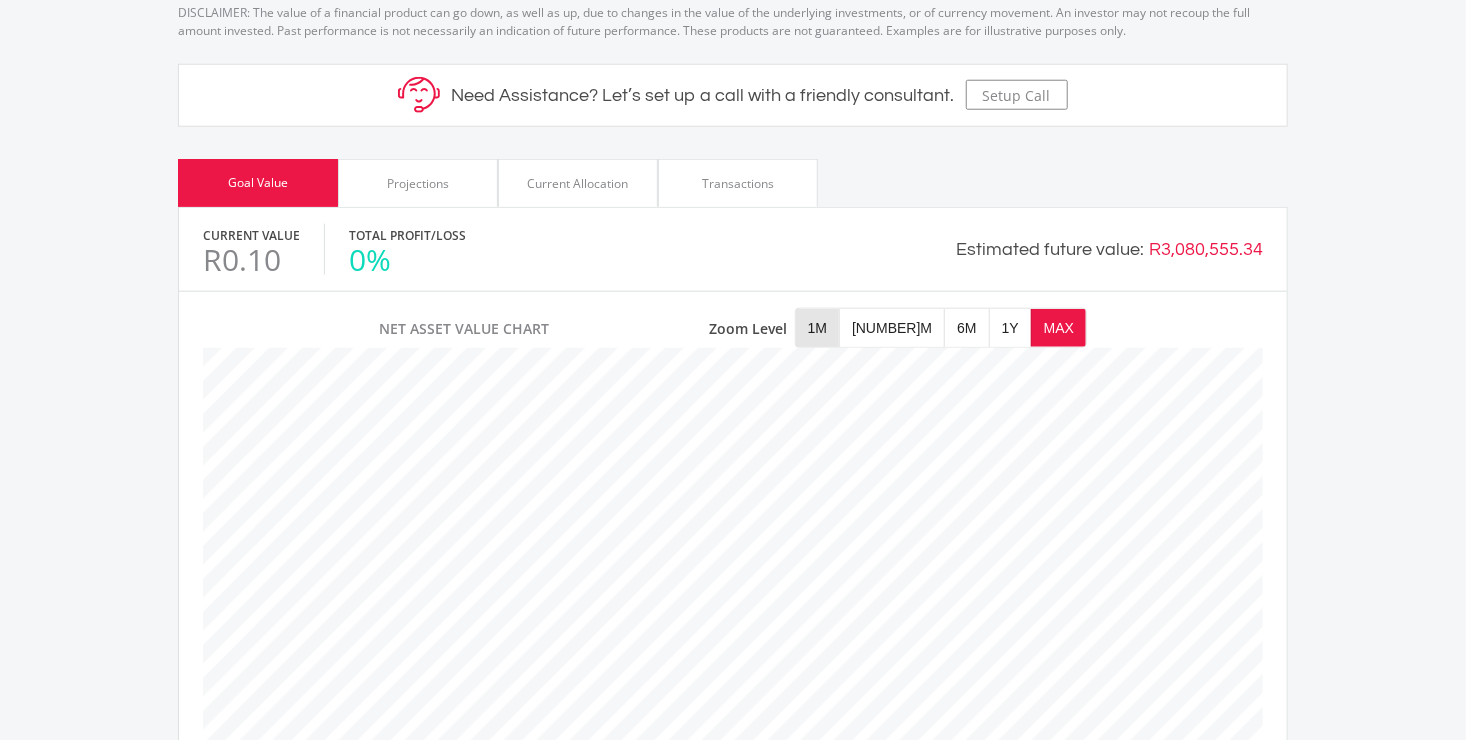 click on "1M" at bounding box center (817, 328) 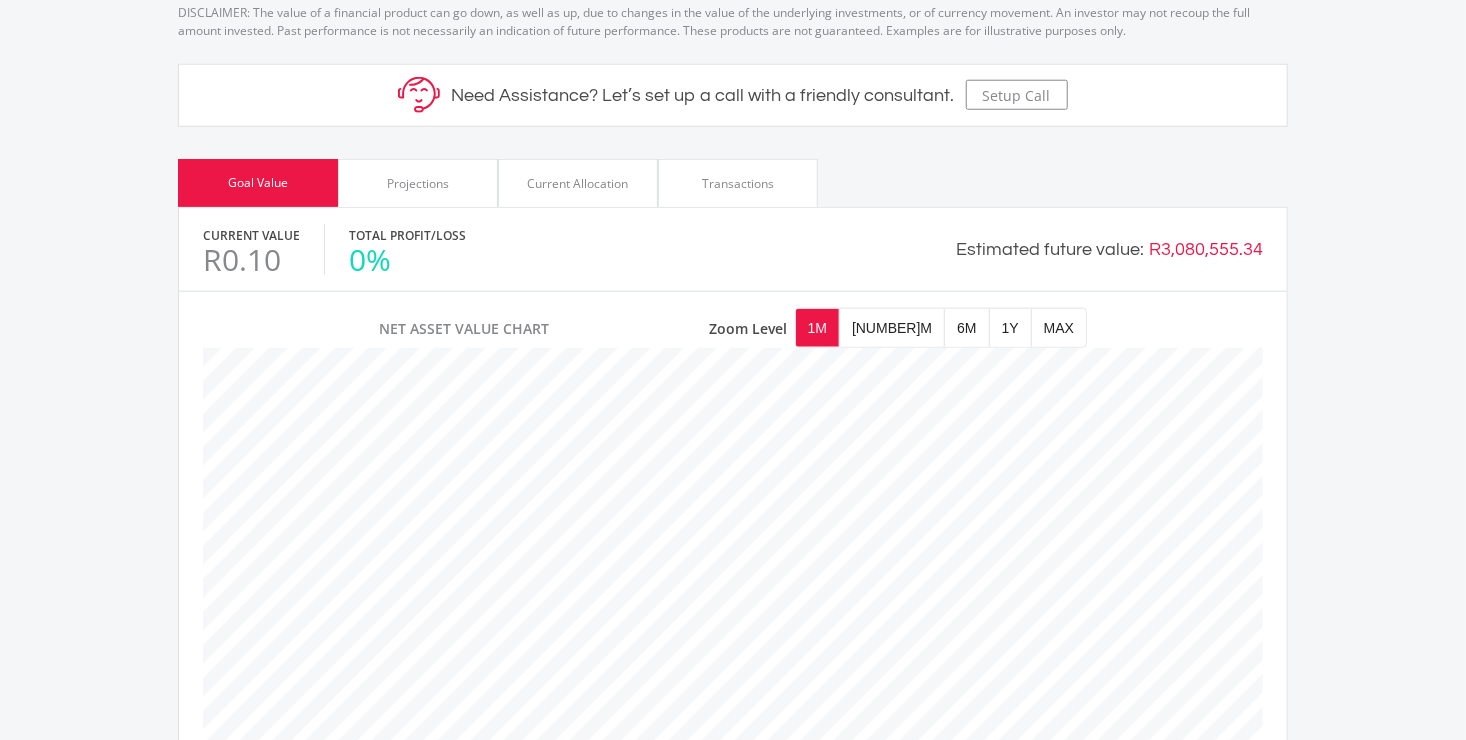 scroll, scrollTop: 999430, scrollLeft: 998939, axis: both 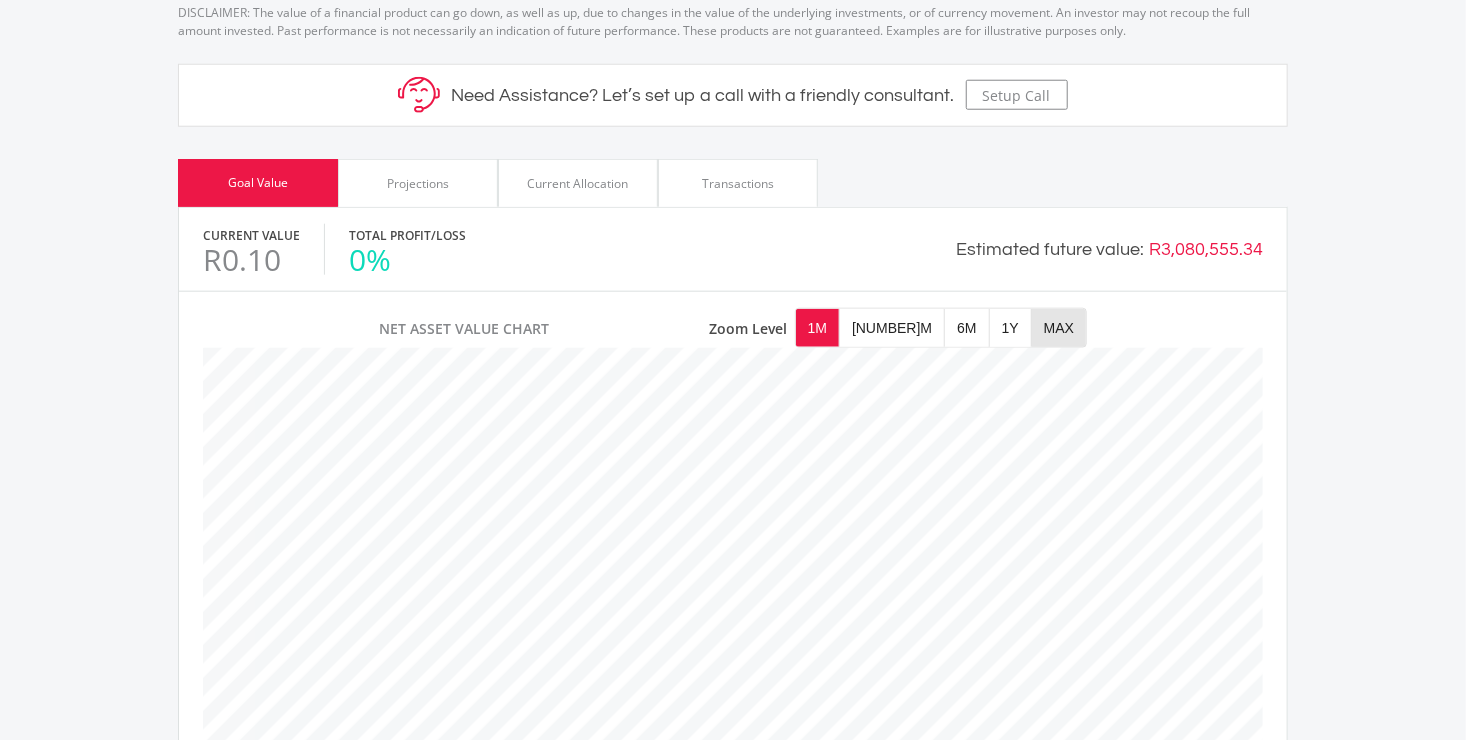 click on "MAX" at bounding box center (1059, 328) 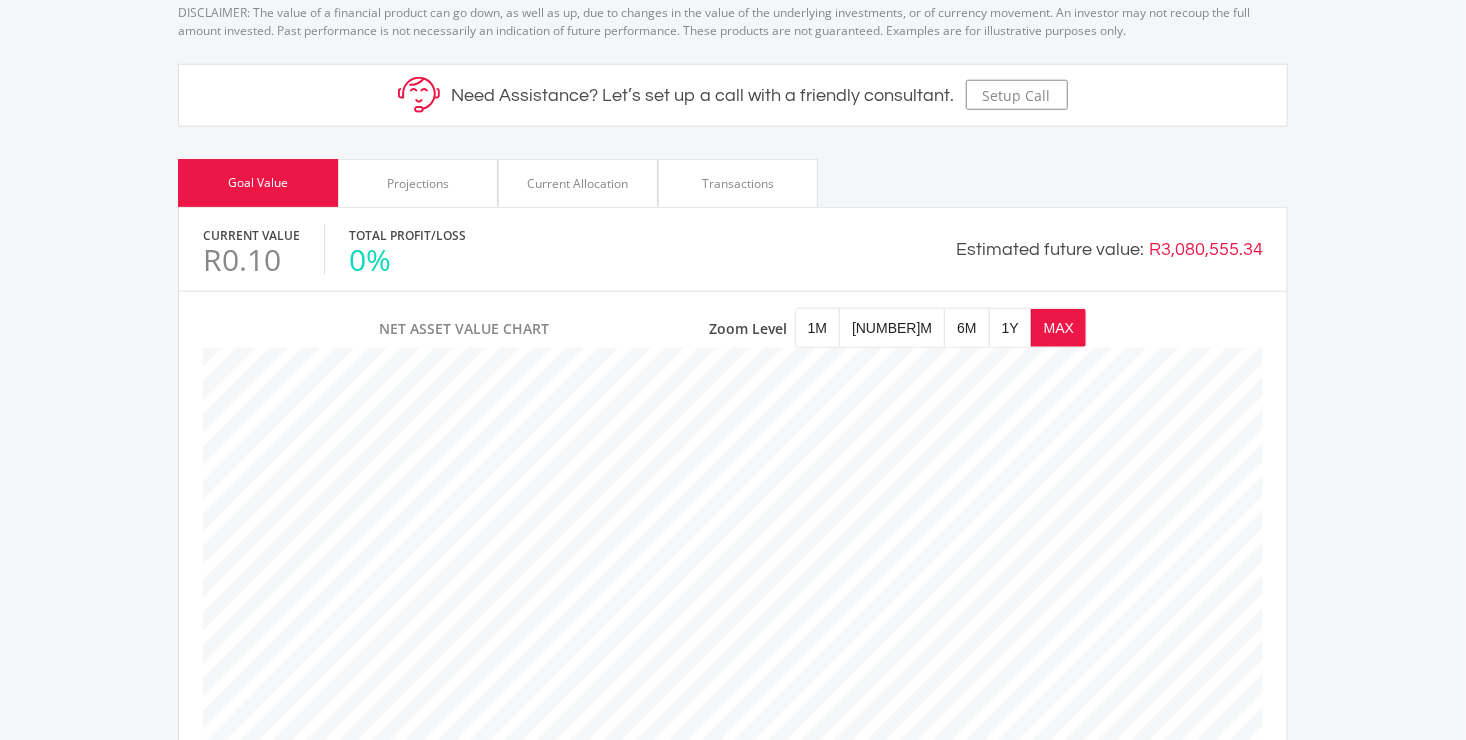 scroll, scrollTop: 999430, scrollLeft: 998939, axis: both 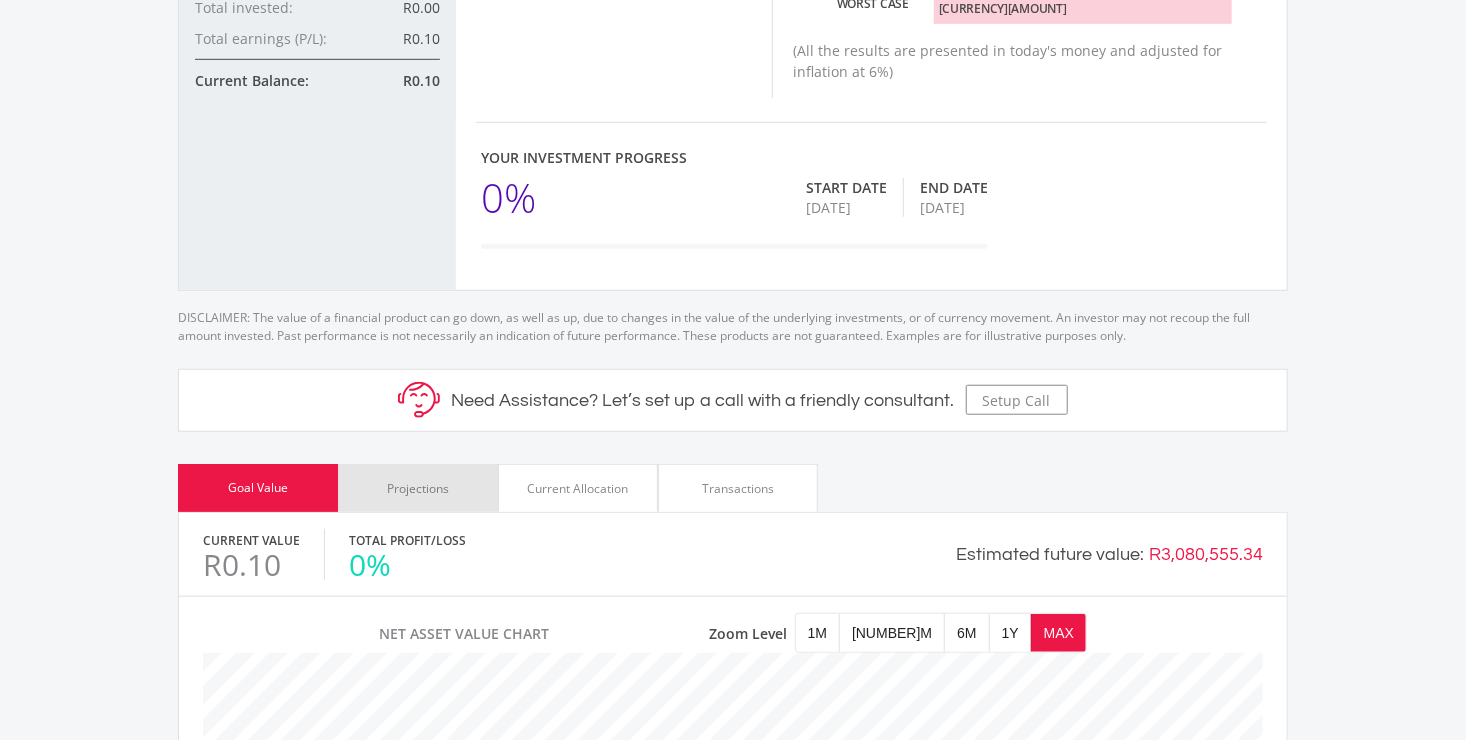 click on "Projections" at bounding box center [418, 488] 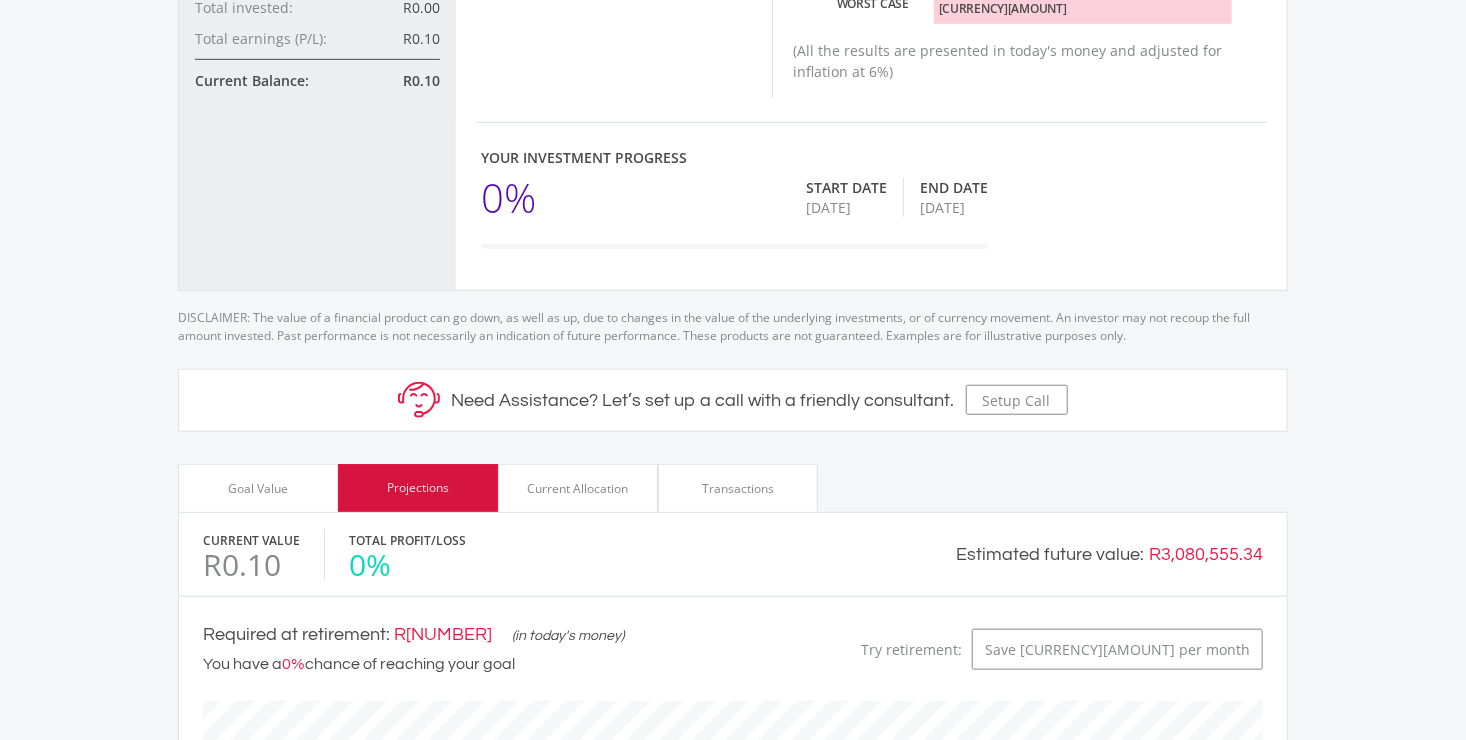 scroll, scrollTop: 999241, scrollLeft: 998891, axis: both 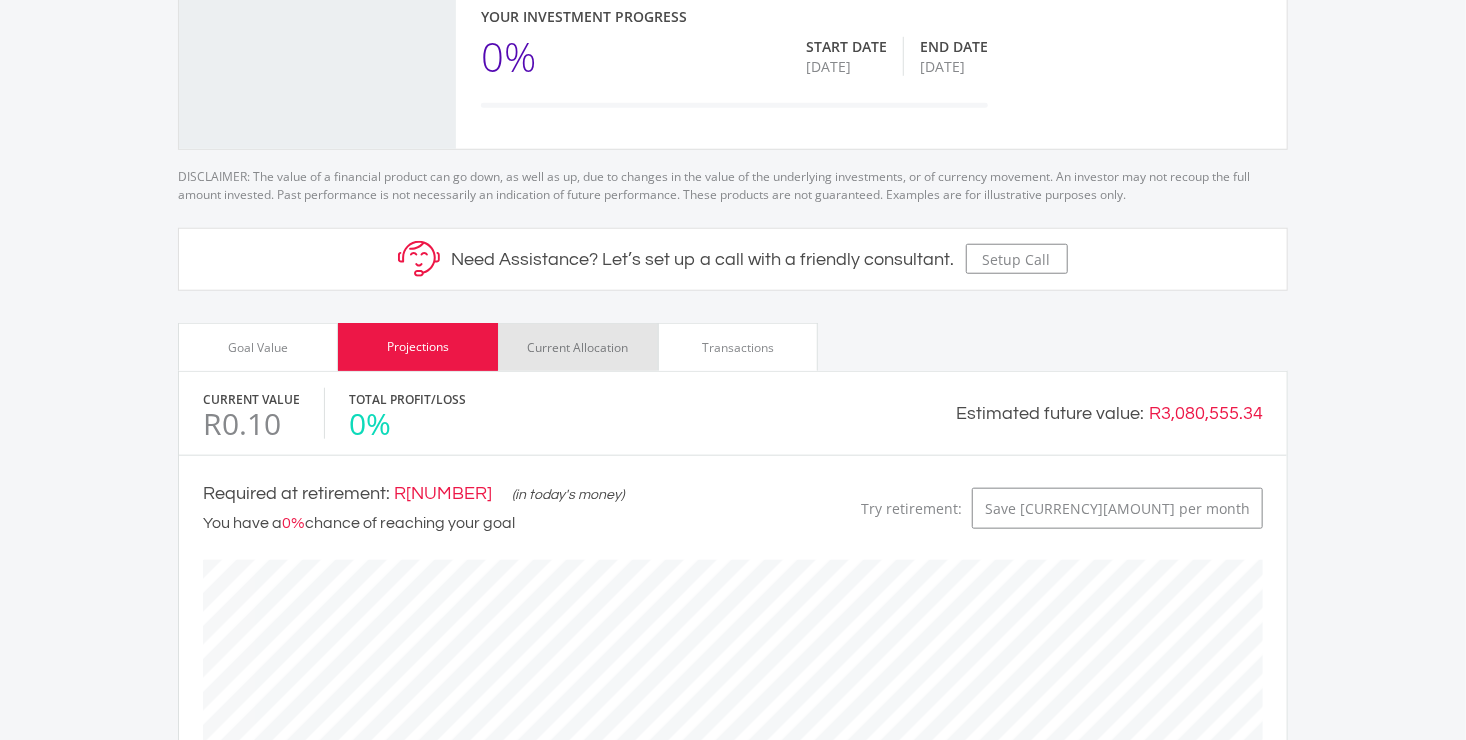click on "Current Allocation" at bounding box center (578, 347) 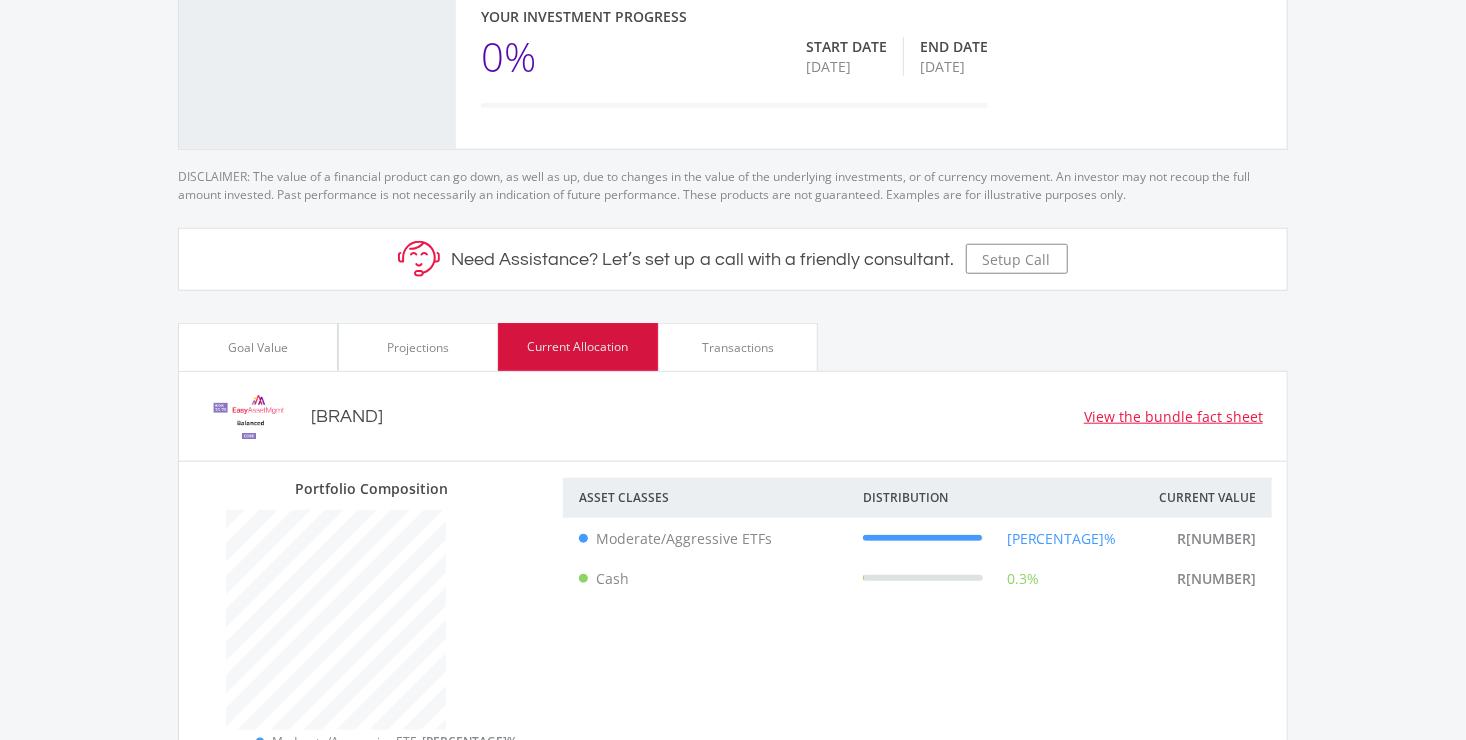 scroll, scrollTop: 999705, scrollLeft: 999630, axis: both 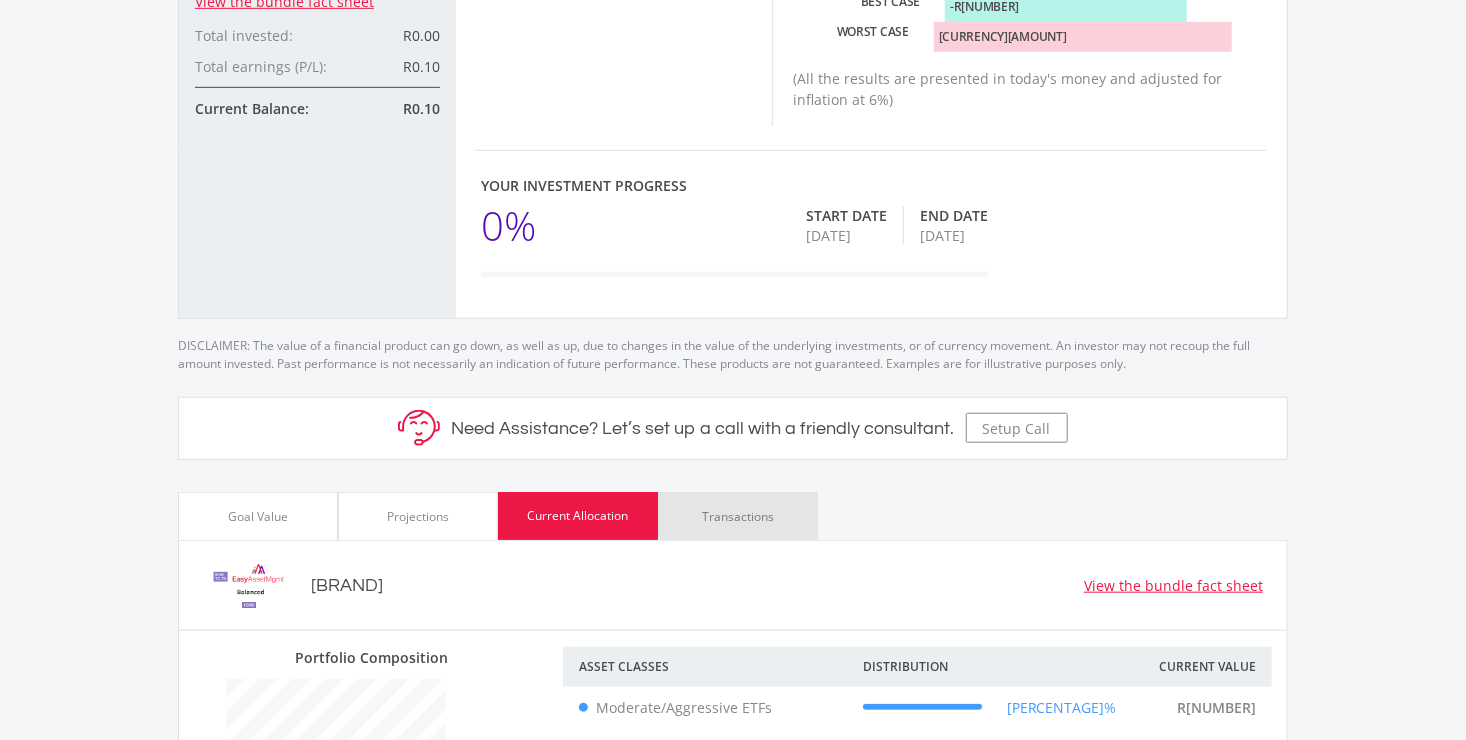 click on "Transactions" at bounding box center [738, 516] 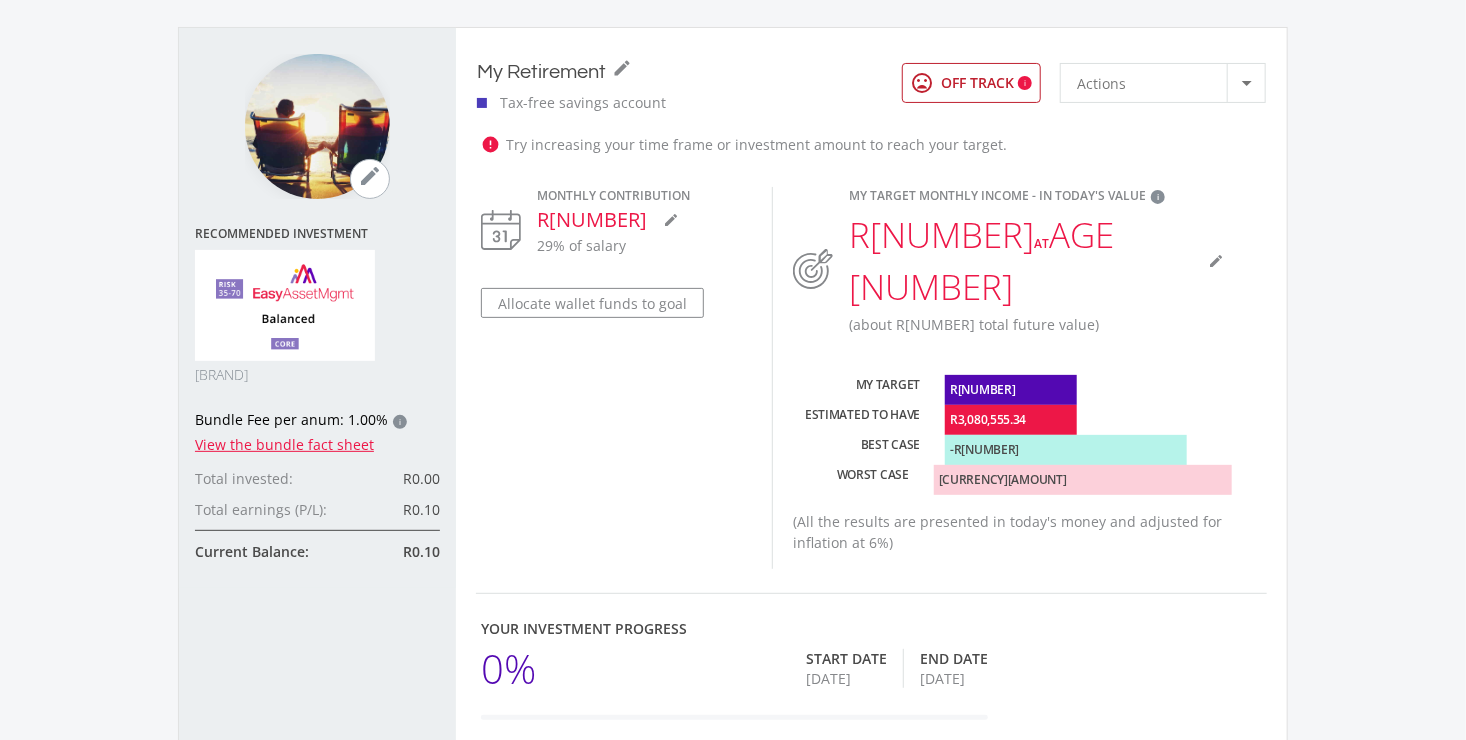 scroll, scrollTop: 0, scrollLeft: 0, axis: both 